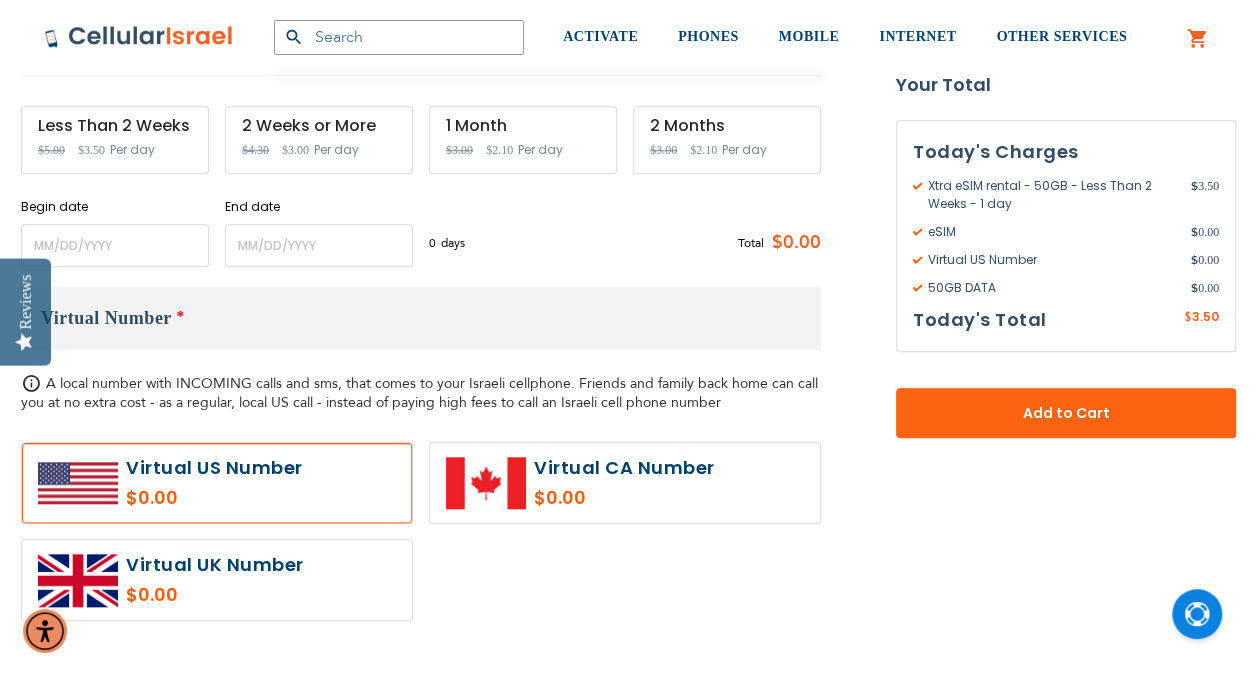 scroll, scrollTop: 766, scrollLeft: 0, axis: vertical 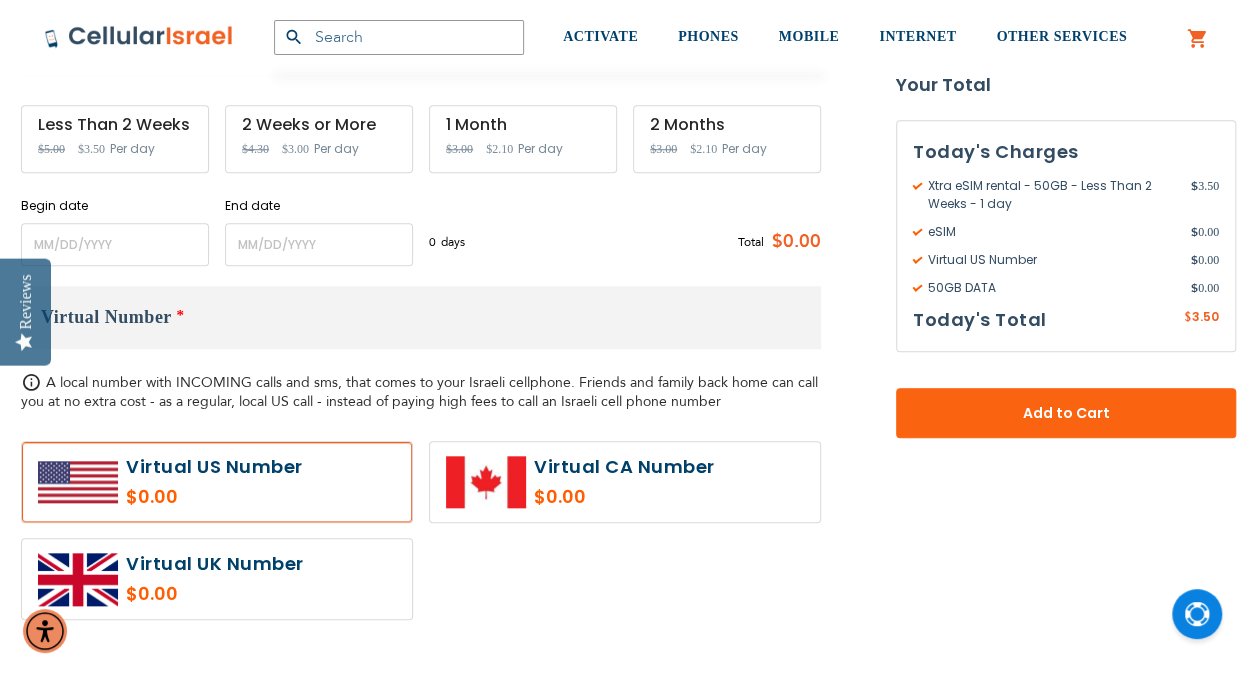 click on "Less Than 2 Weeks" at bounding box center (115, 125) 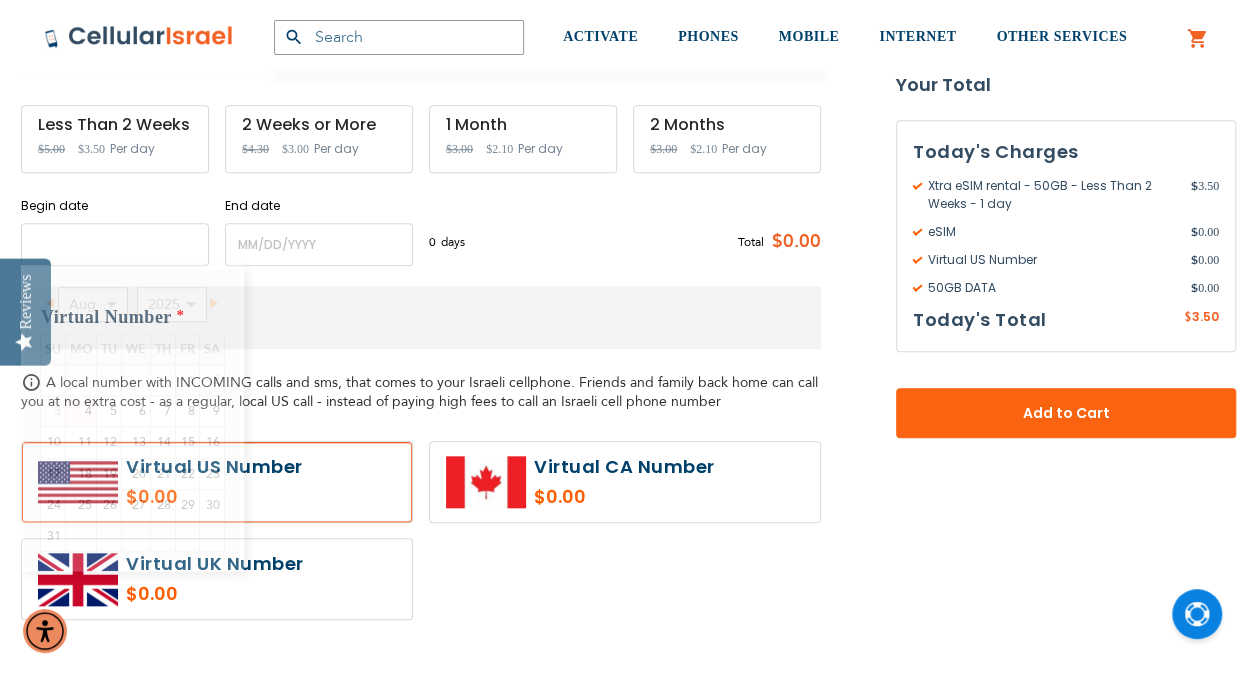 click at bounding box center [115, 244] 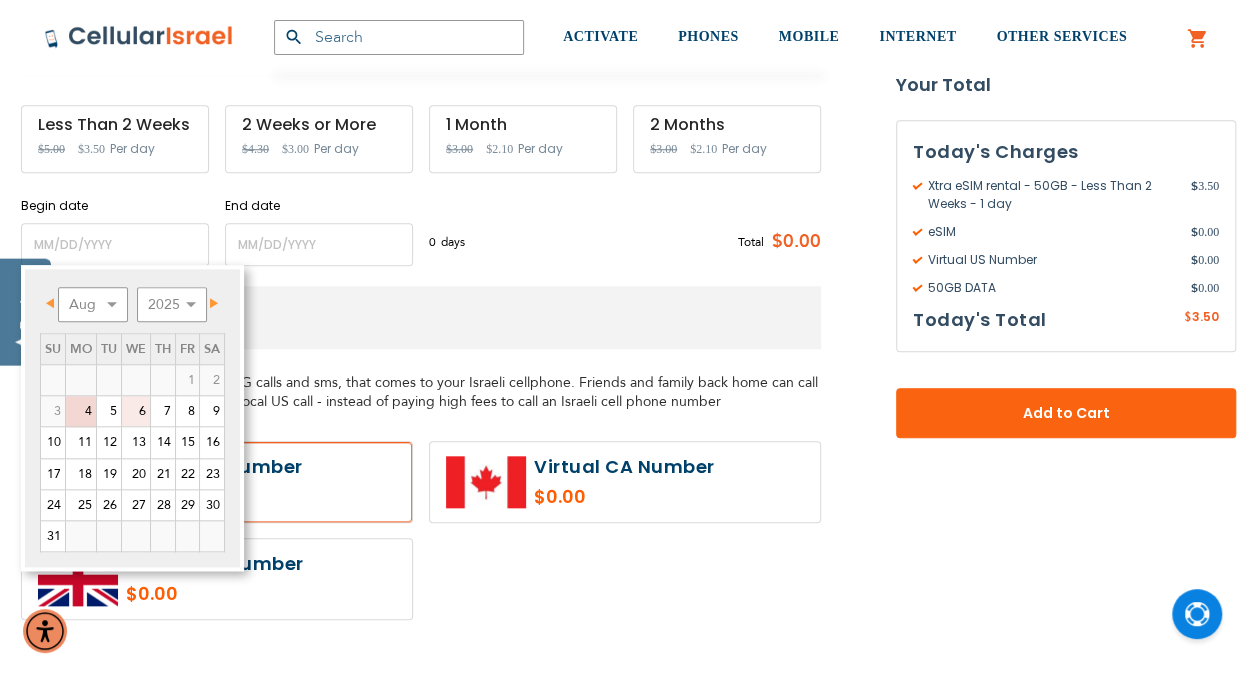 click on "6" at bounding box center [136, 411] 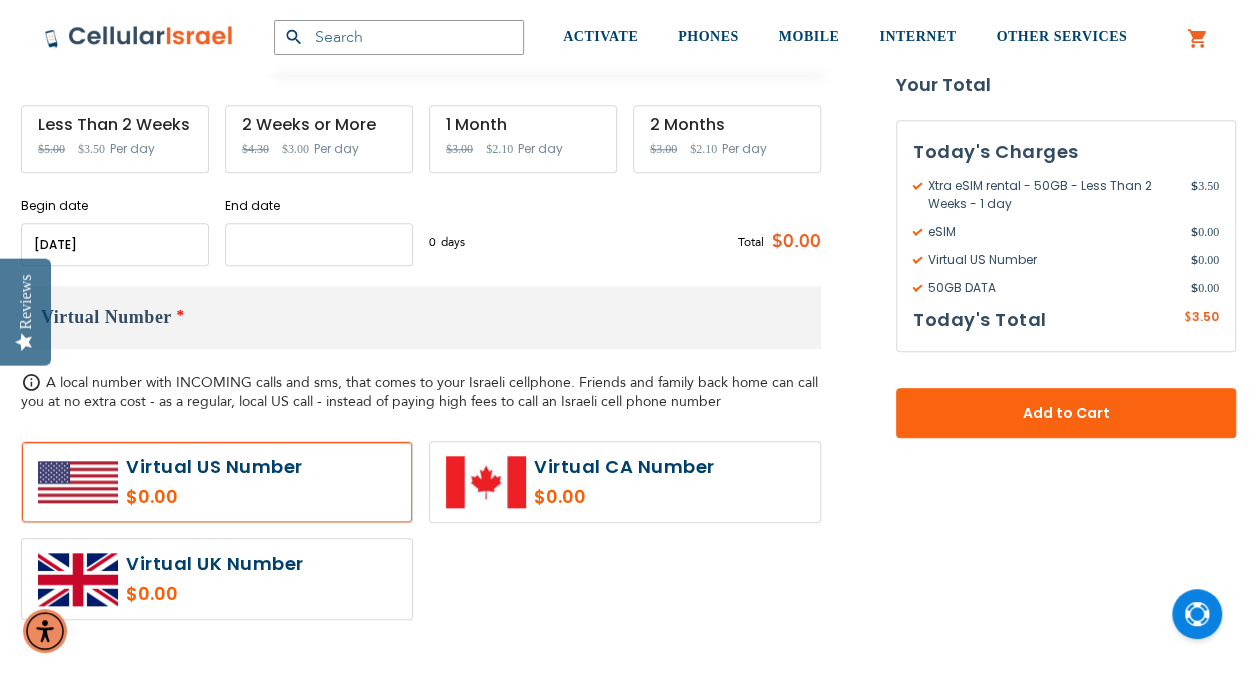 click at bounding box center (319, 244) 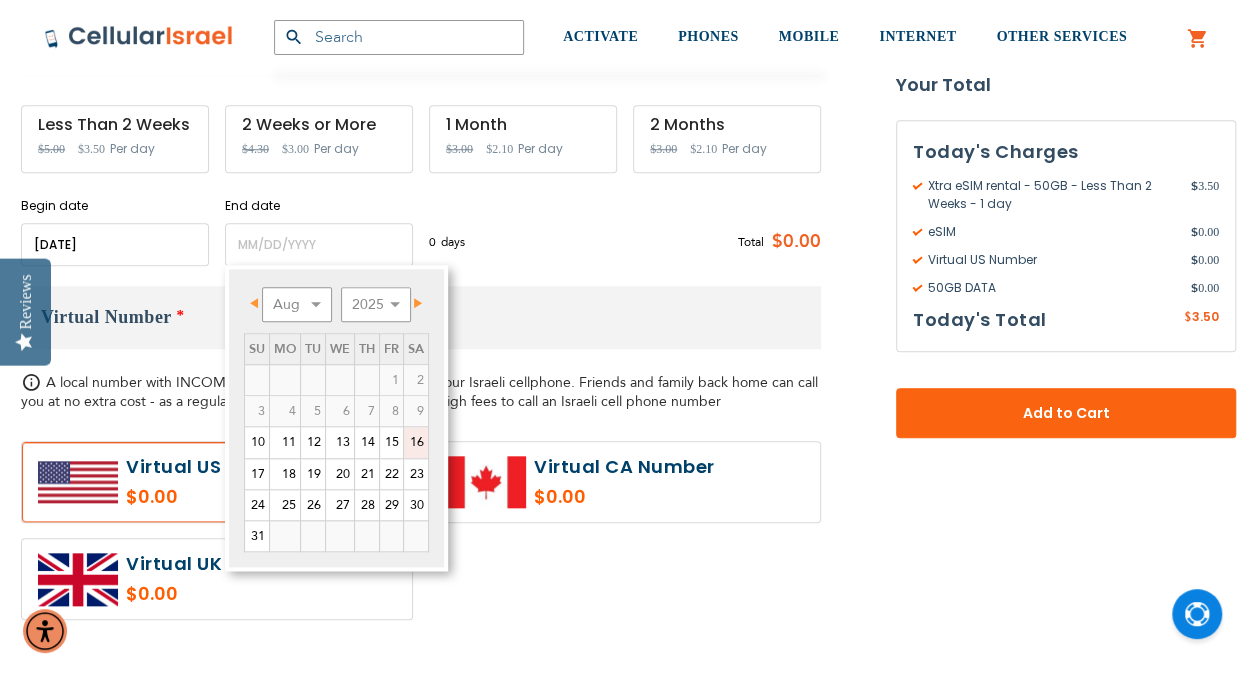 click on "16" at bounding box center (416, 442) 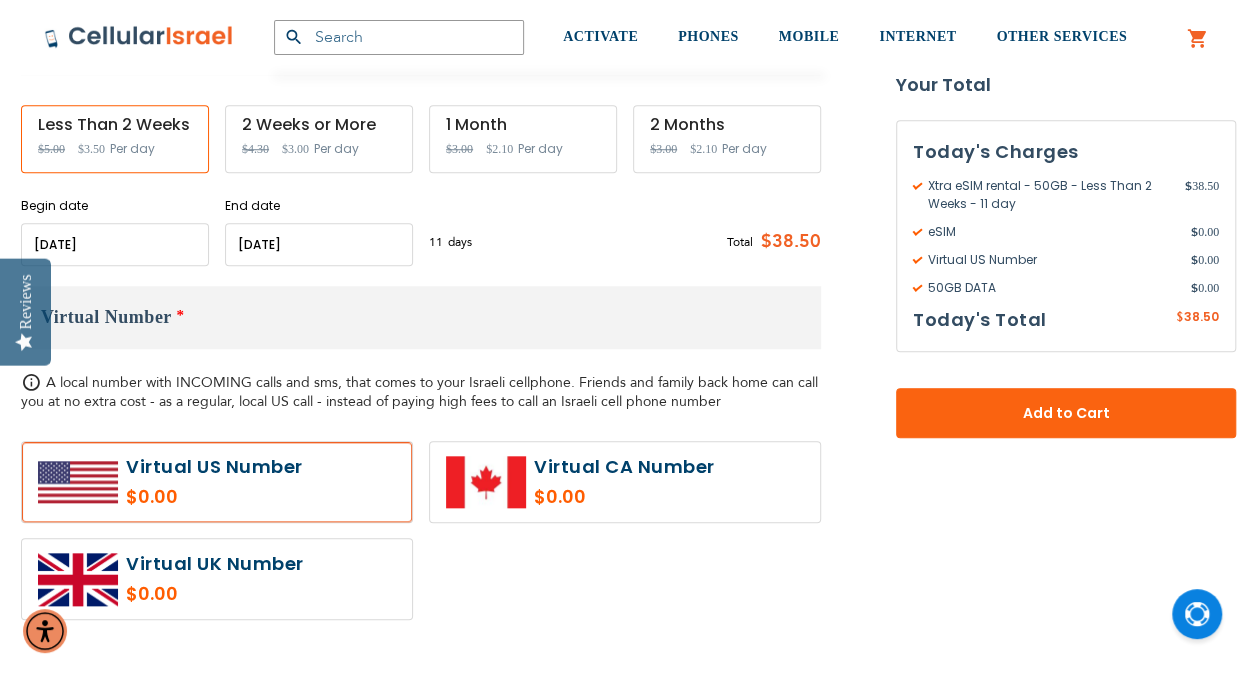 drag, startPoint x: 442, startPoint y: 314, endPoint x: 344, endPoint y: 322, distance: 98.32599 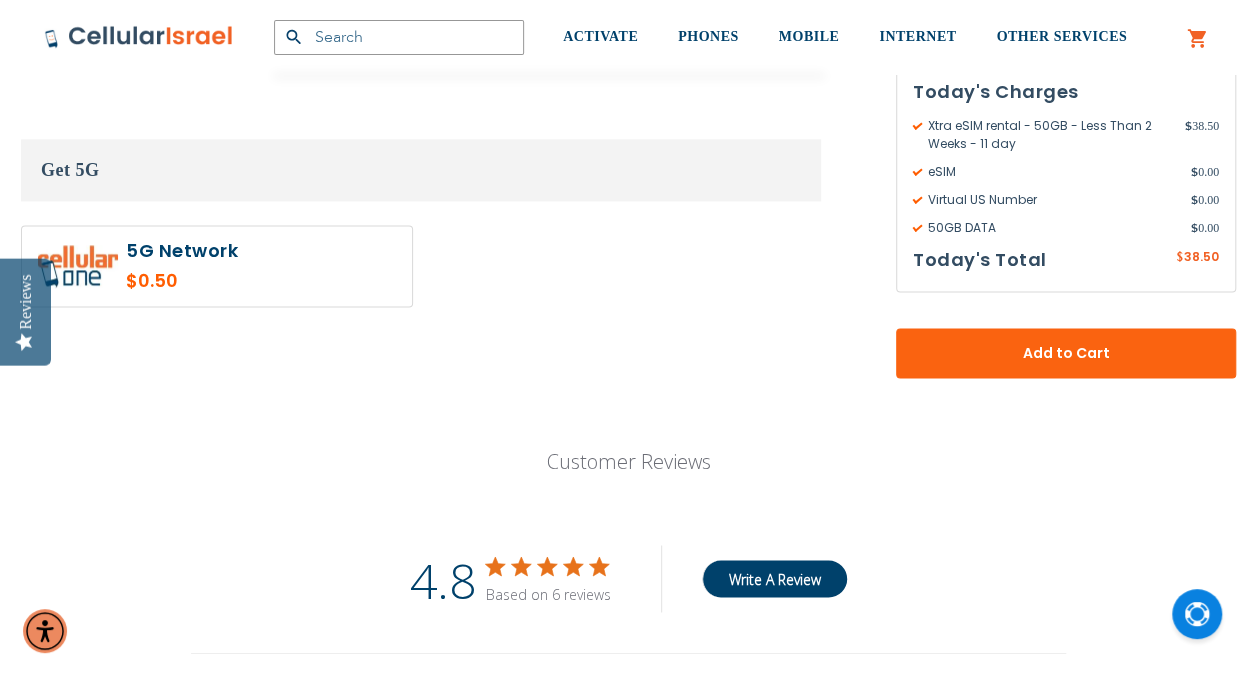 scroll, scrollTop: 1320, scrollLeft: 0, axis: vertical 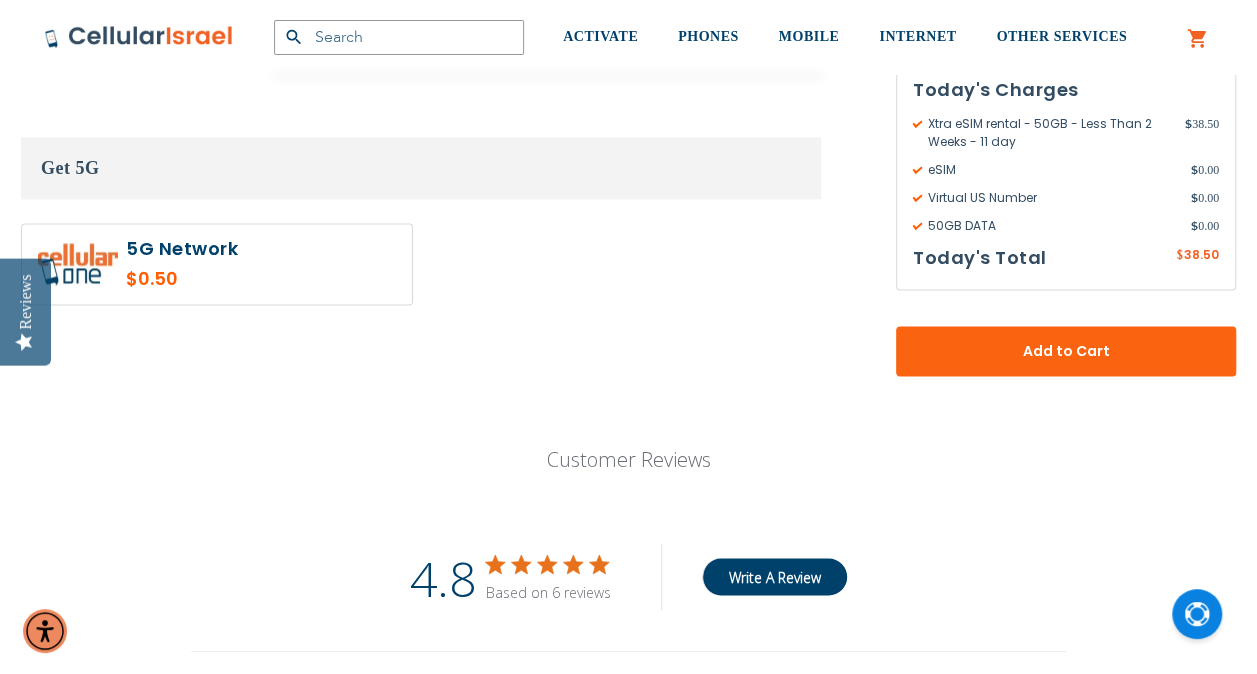 click at bounding box center [217, 264] 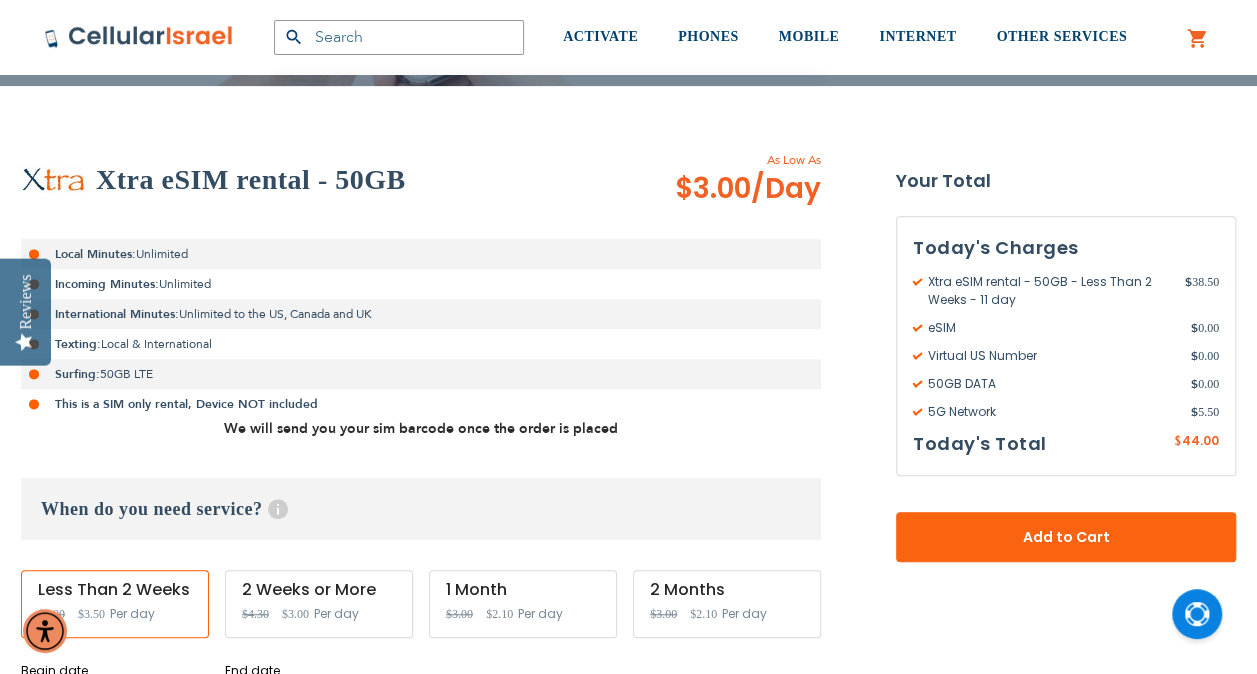 scroll, scrollTop: 456, scrollLeft: 0, axis: vertical 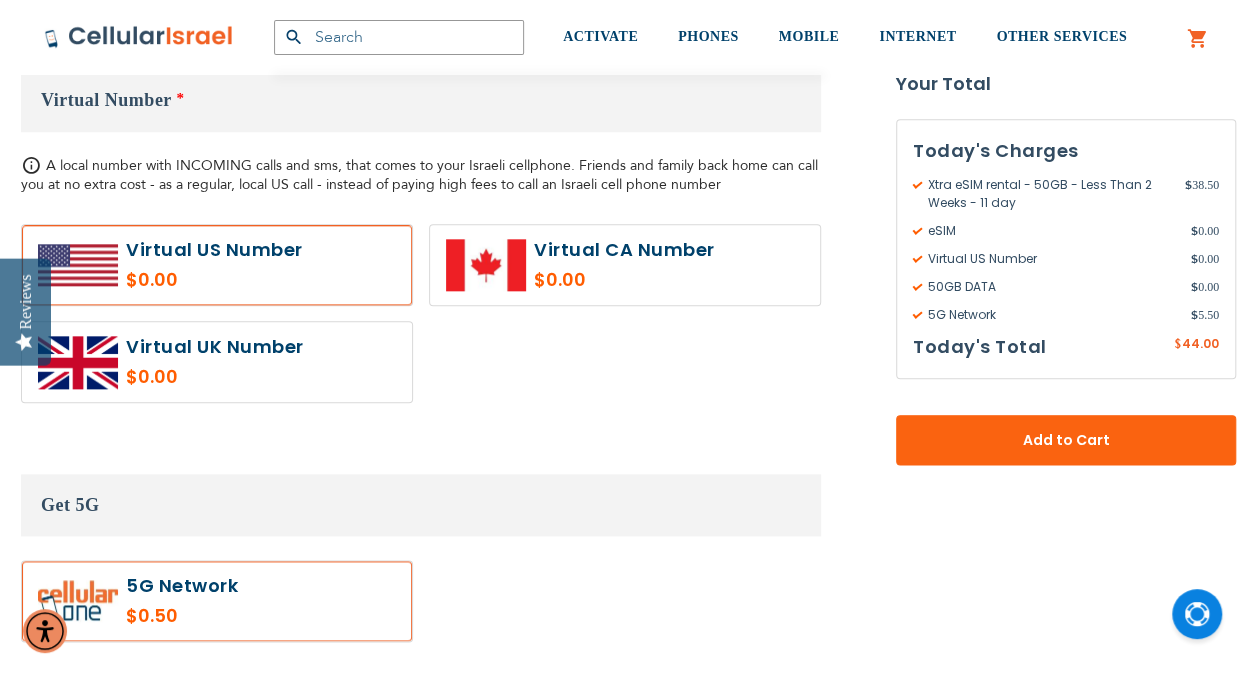 click at bounding box center [217, 601] 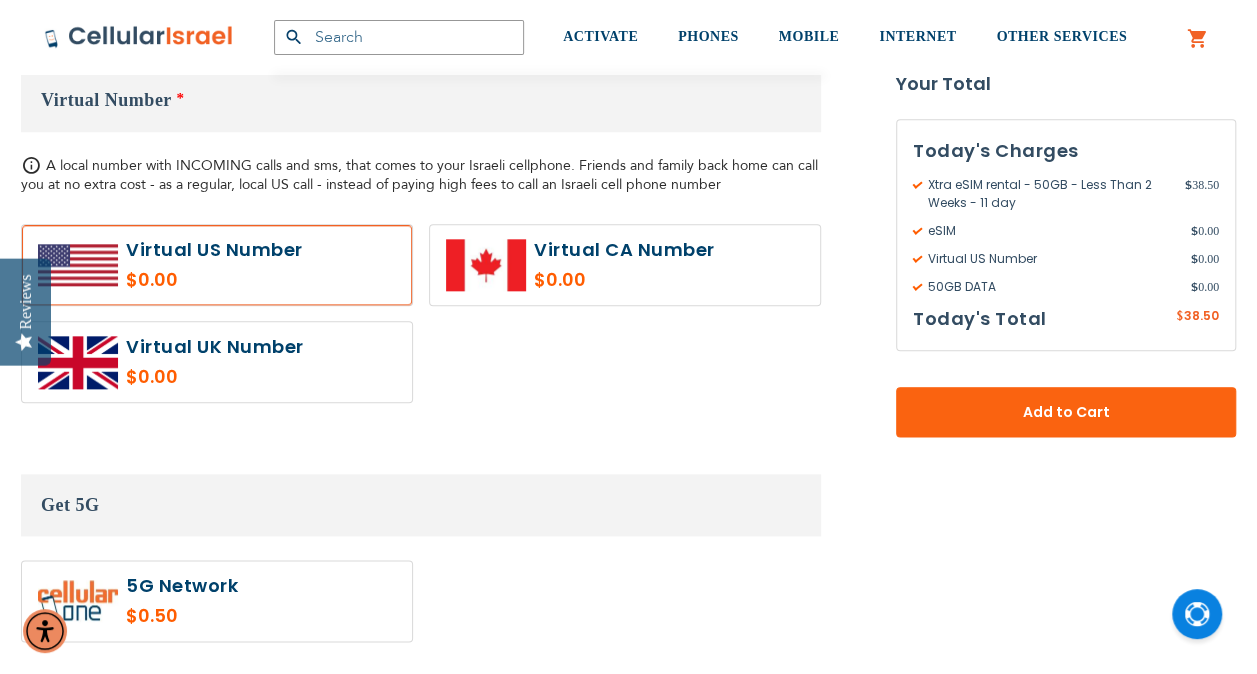 click at bounding box center [217, 601] 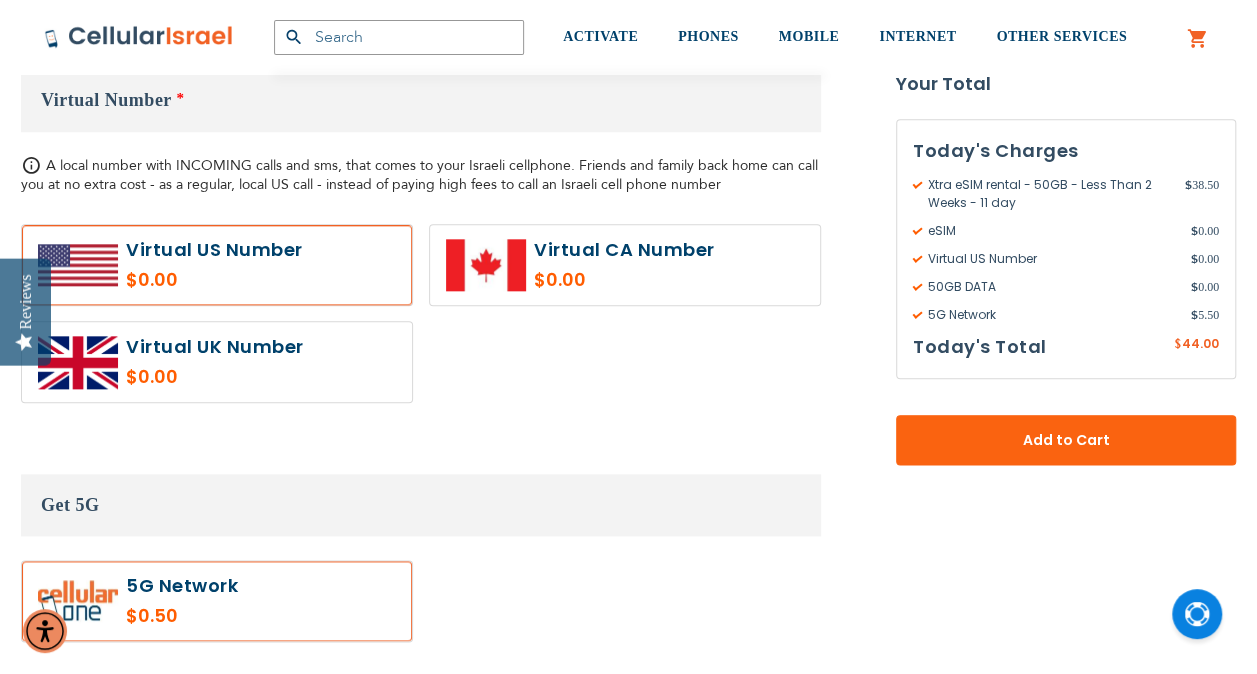 click at bounding box center (217, 601) 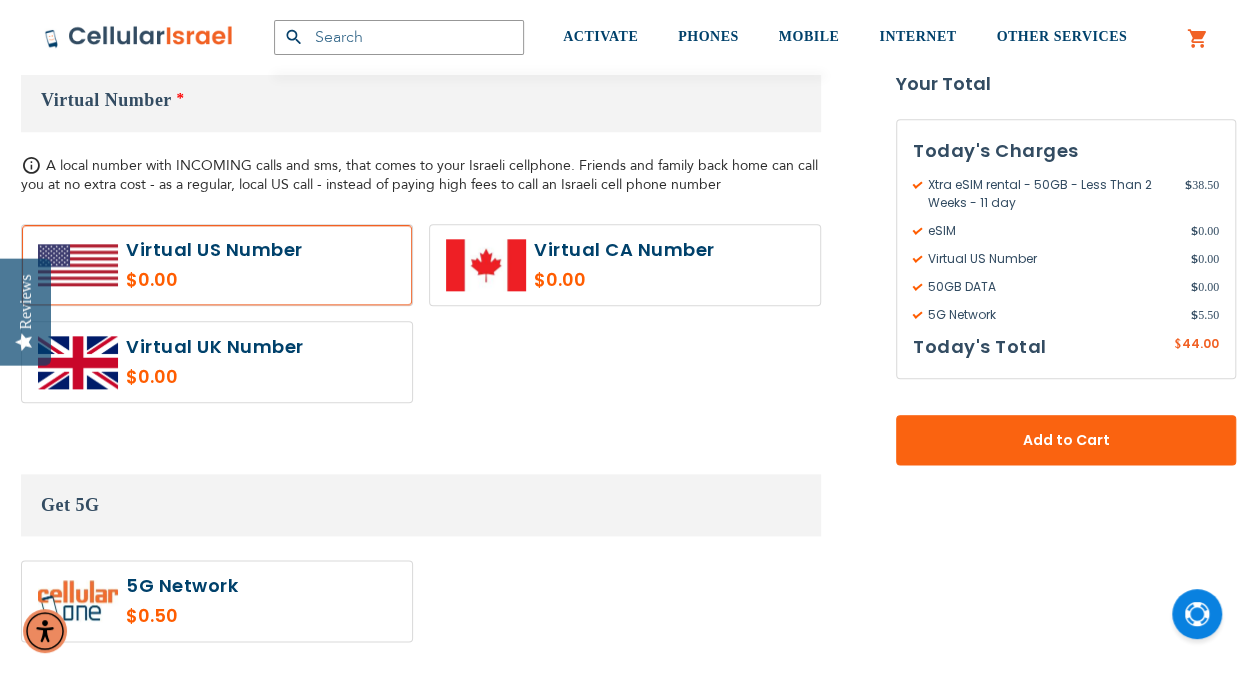 click at bounding box center [217, 601] 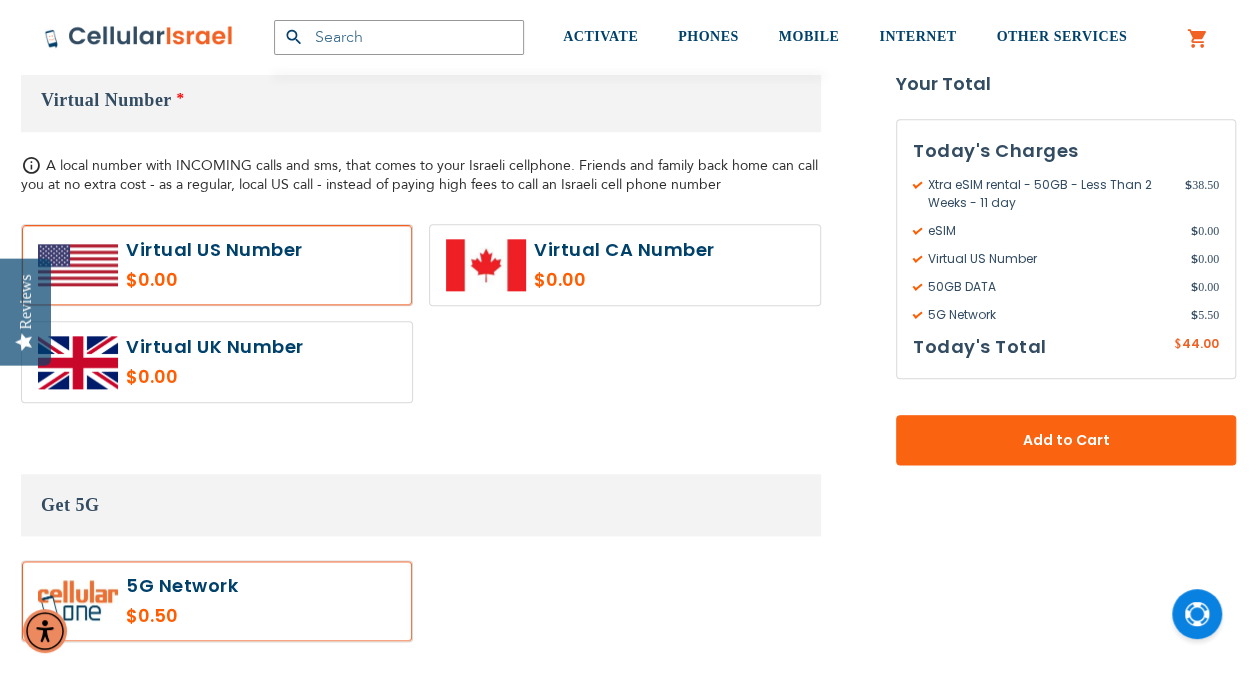 scroll, scrollTop: 993, scrollLeft: 0, axis: vertical 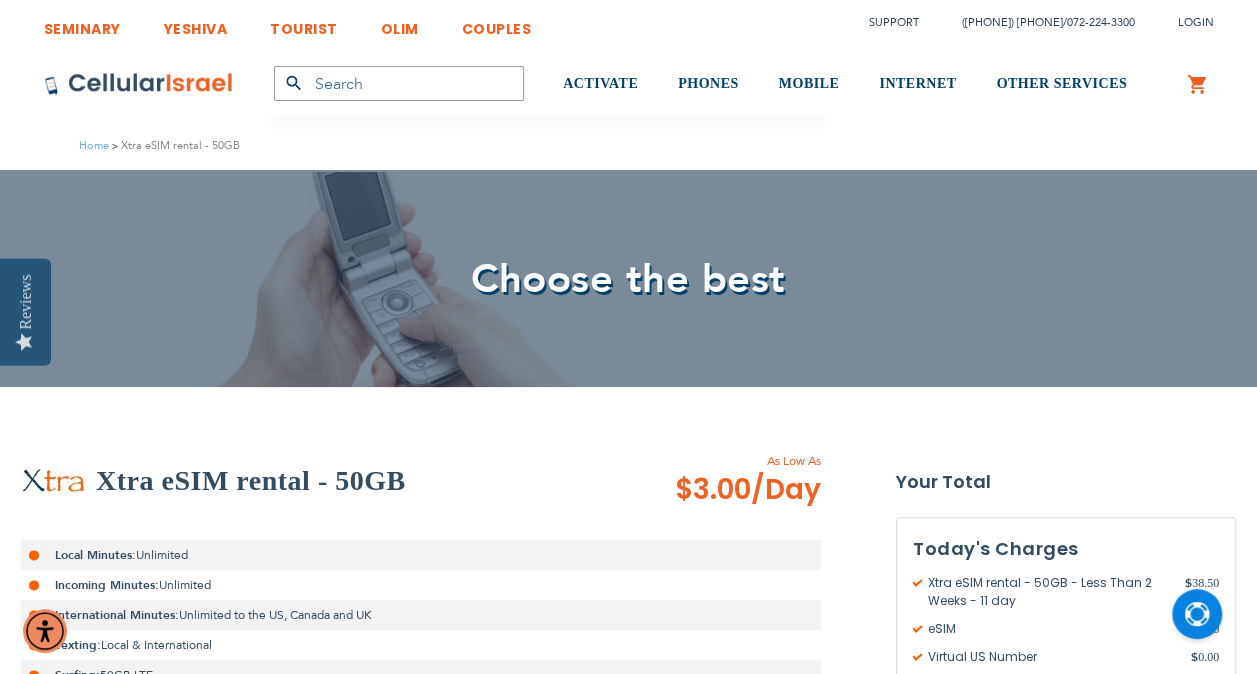 click on "Choose the best" at bounding box center (629, 279) 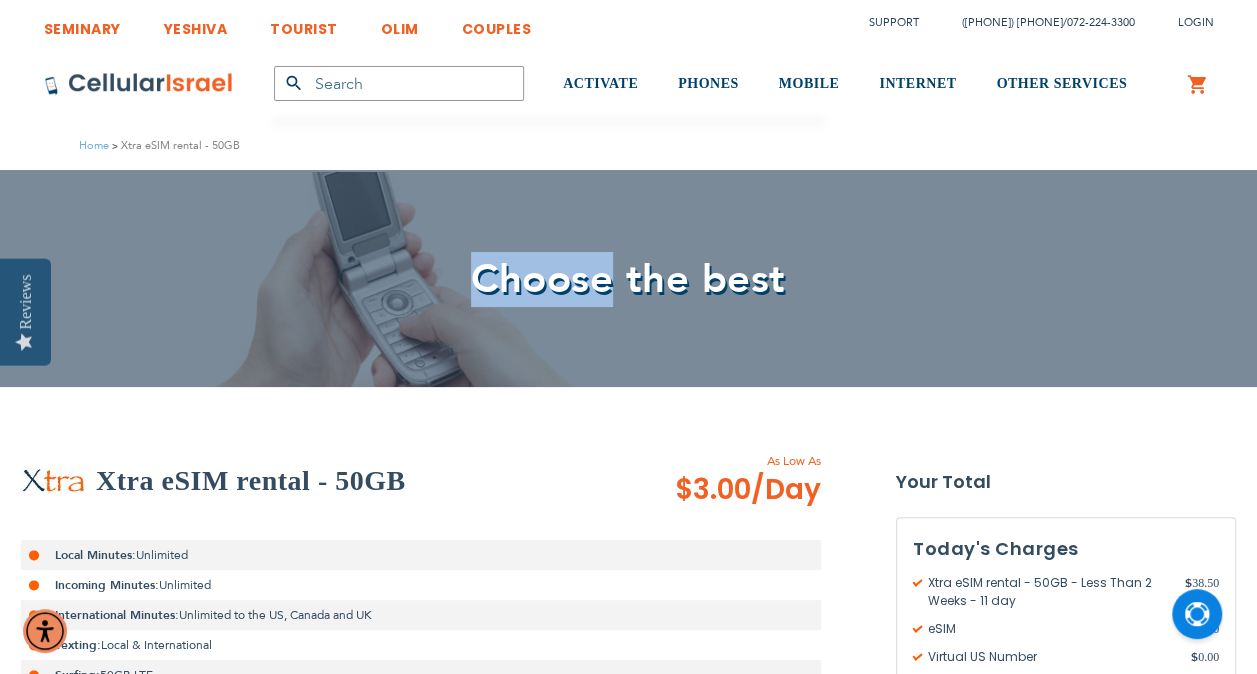 click on "Choose the best" at bounding box center (629, 279) 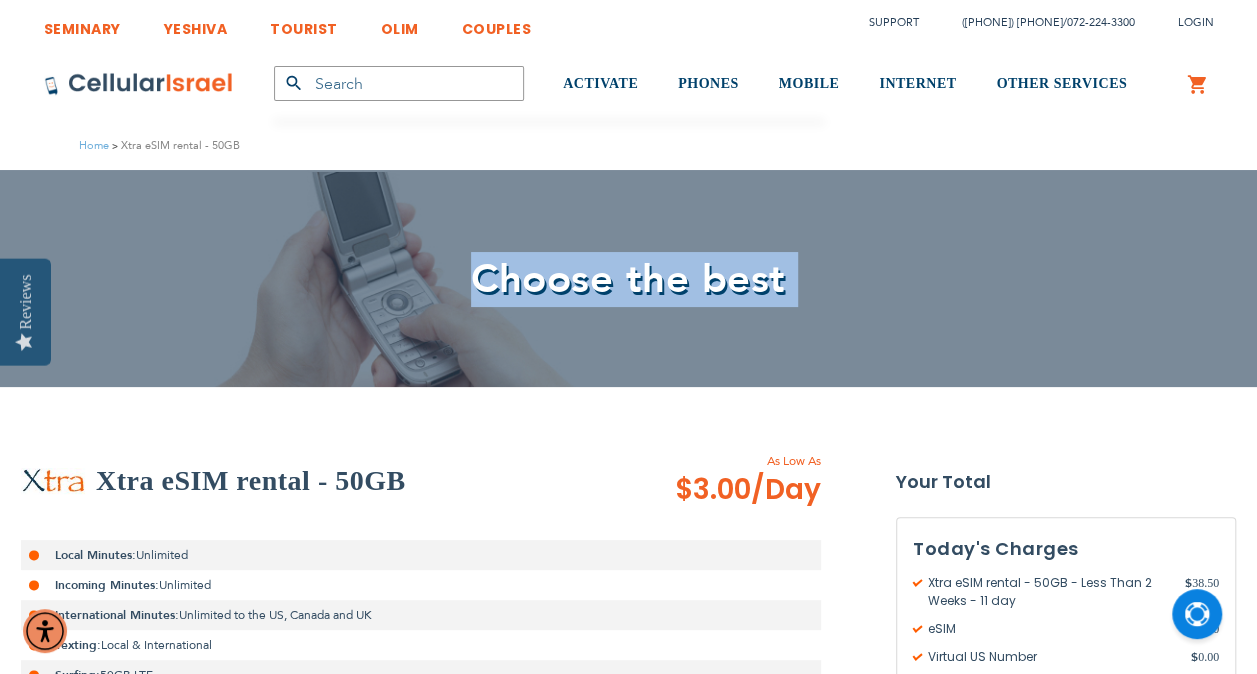 click on "Choose the best" at bounding box center [629, 279] 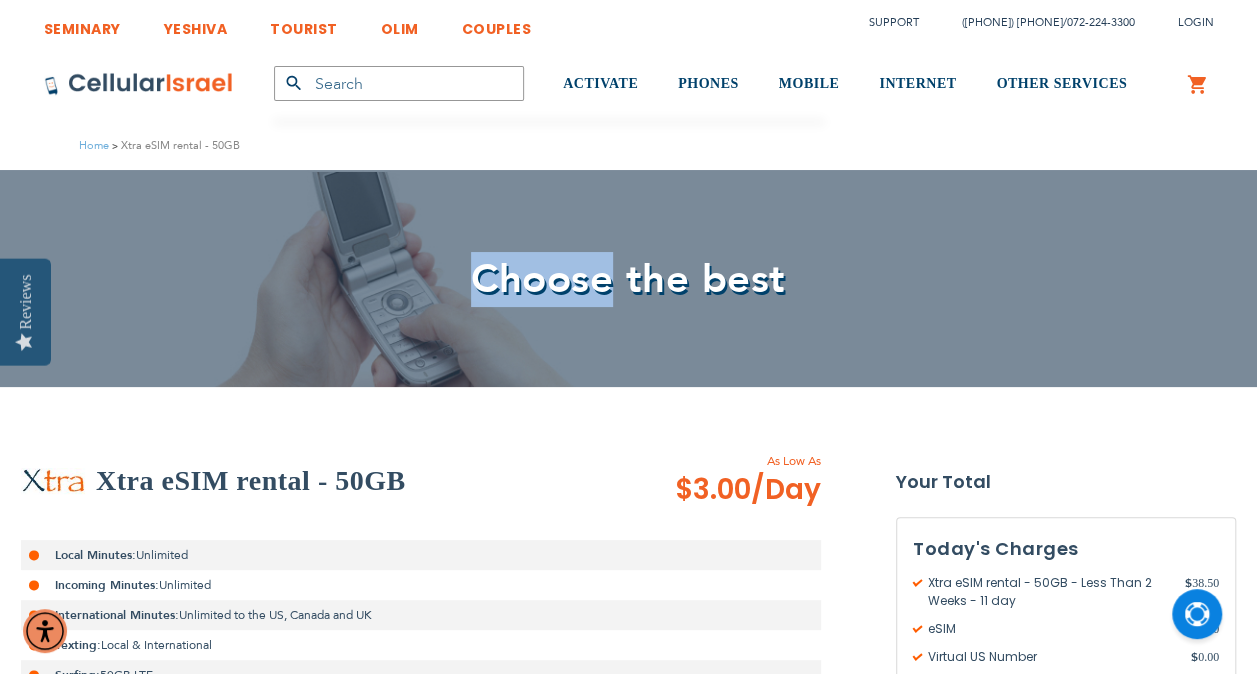 click on "Choose the best" at bounding box center [629, 279] 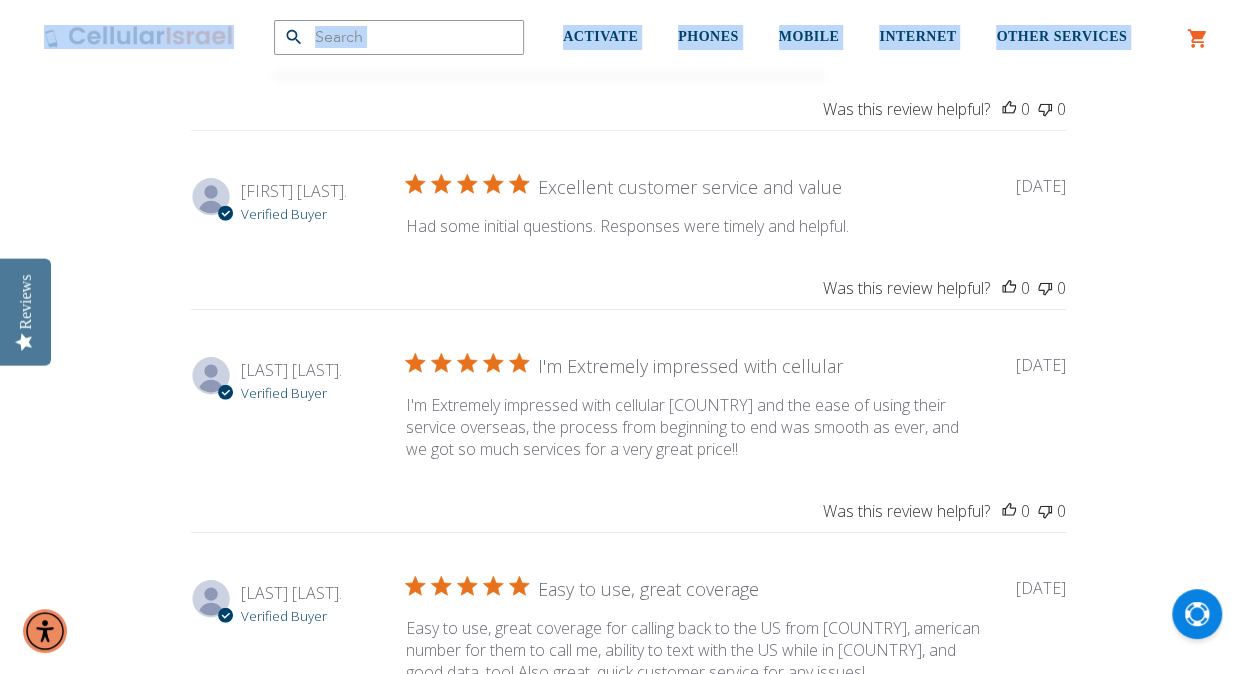 scroll, scrollTop: 2306, scrollLeft: 0, axis: vertical 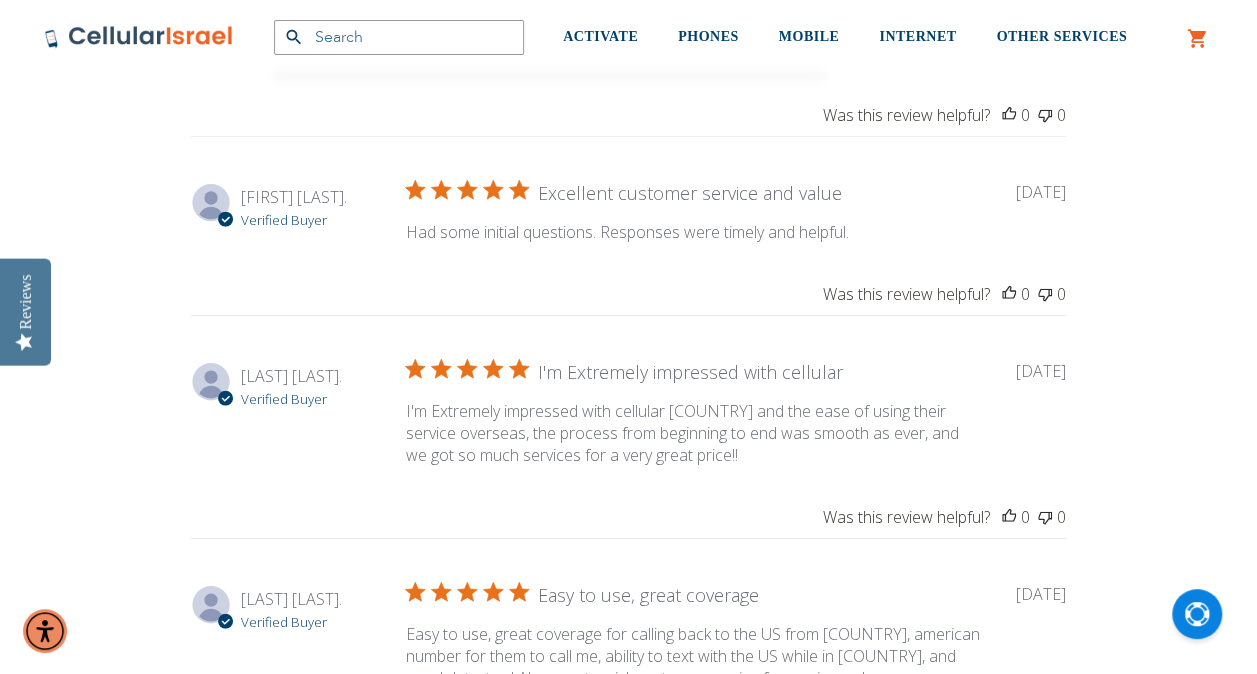 drag, startPoint x: 446, startPoint y: 284, endPoint x: 285, endPoint y: 118, distance: 231.25095 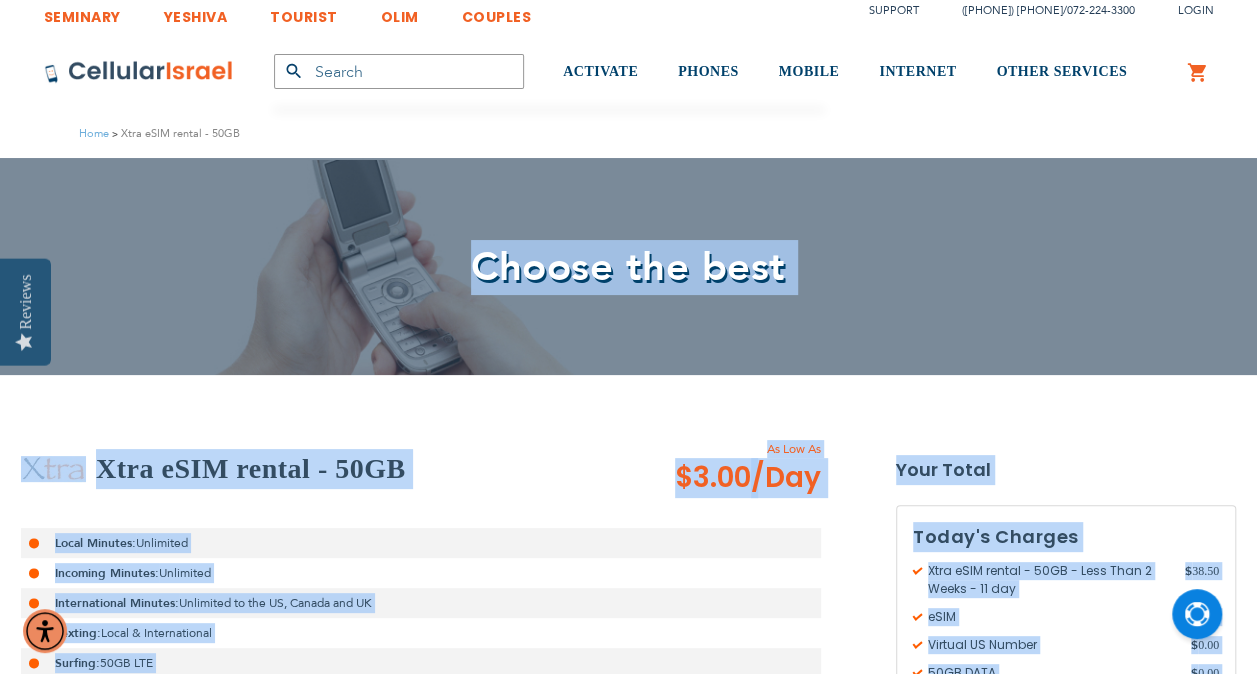 scroll, scrollTop: 0, scrollLeft: 0, axis: both 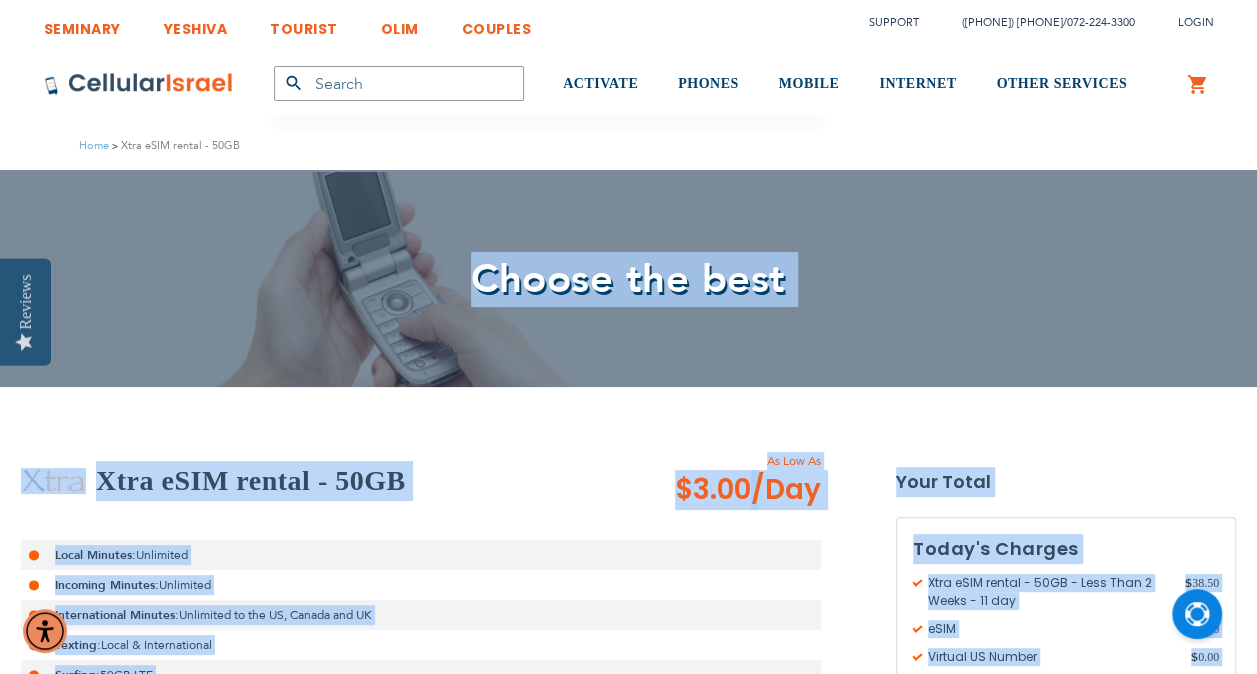 click on "Choose the best" at bounding box center [628, 279] 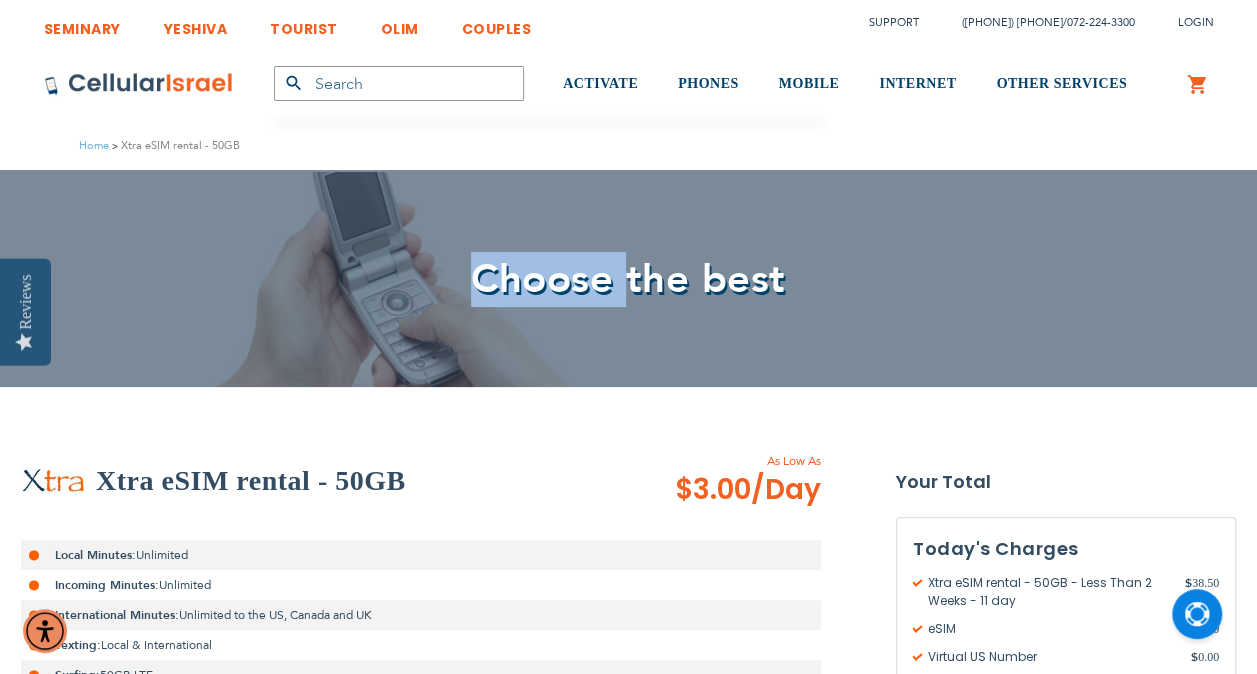 click on "Choose the best" at bounding box center [628, 279] 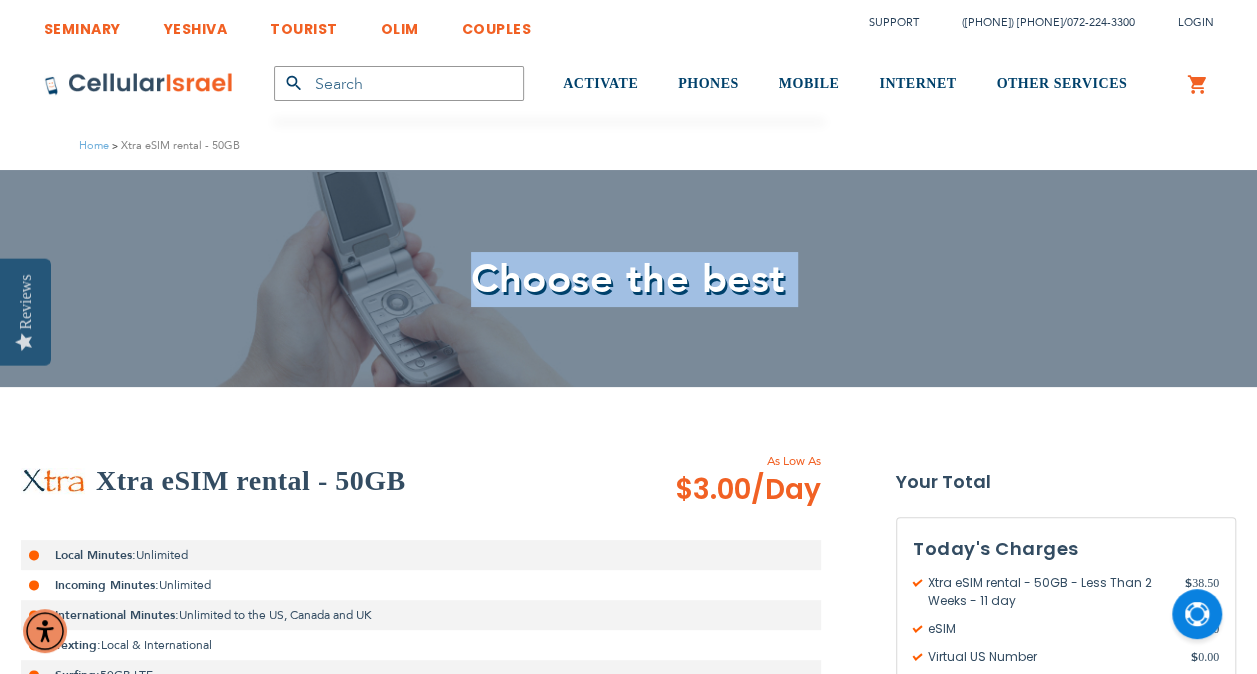 click on "Choose the best" at bounding box center (628, 279) 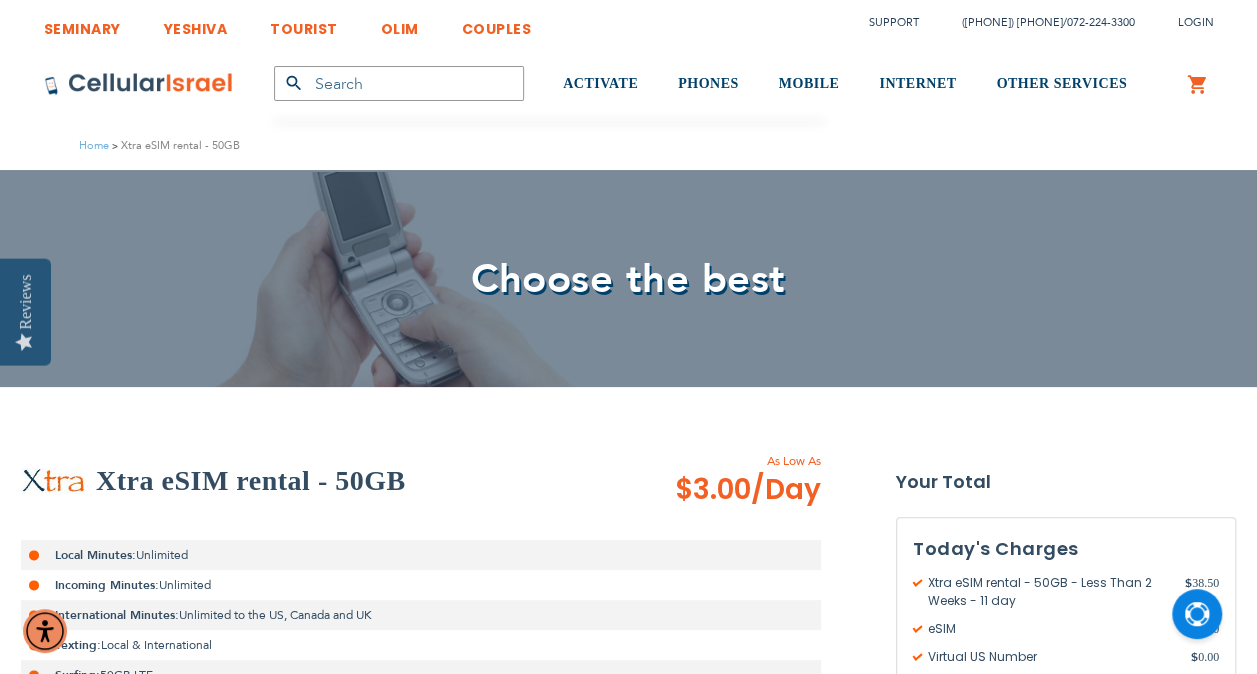 click on "Choose the best" at bounding box center [628, 279] 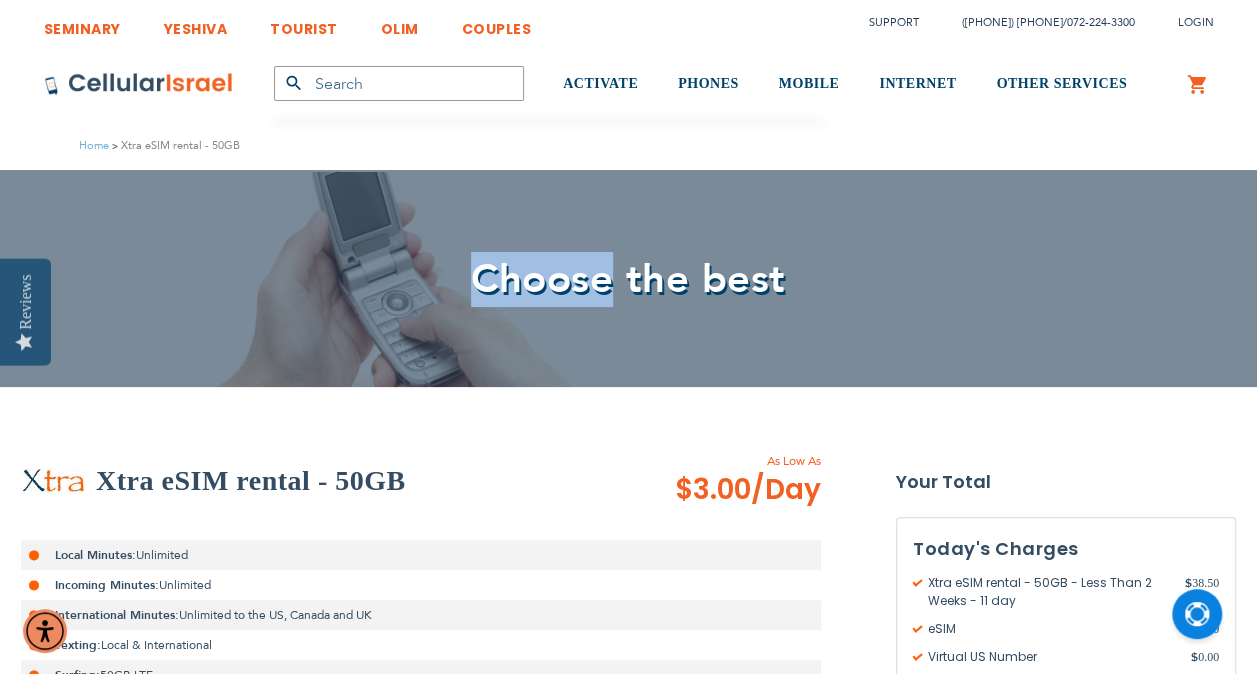 click on "Choose the best" at bounding box center (628, 279) 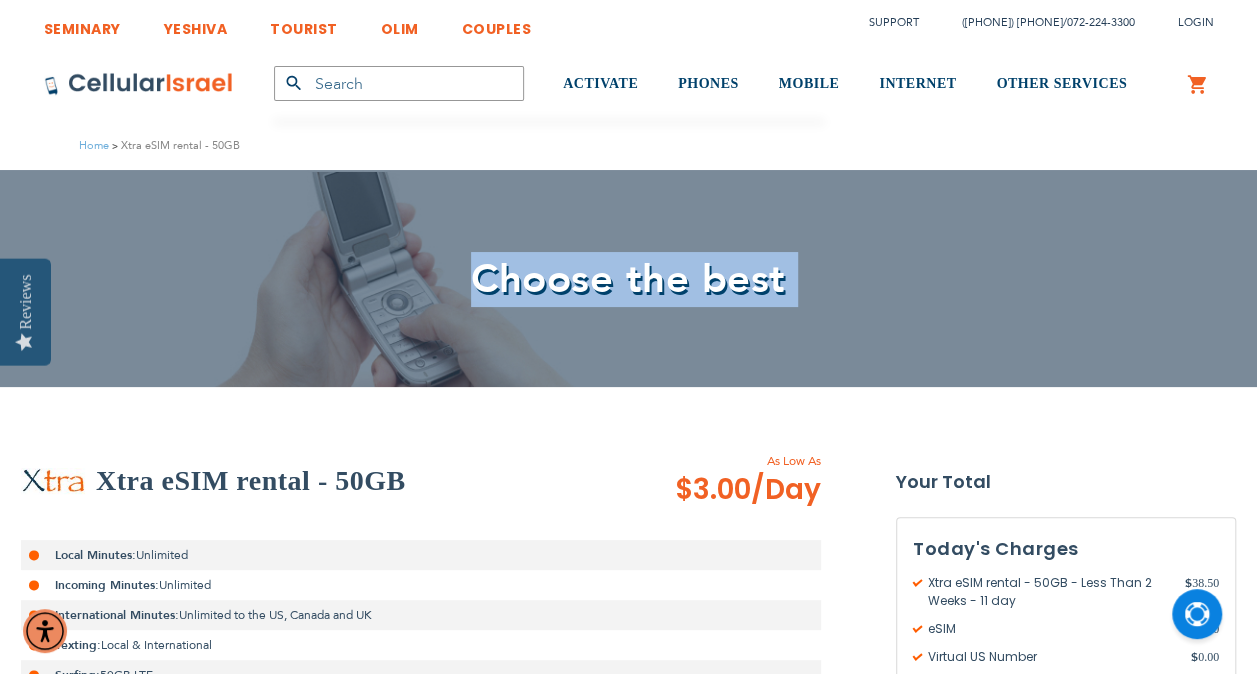click on "Choose the best" at bounding box center [628, 279] 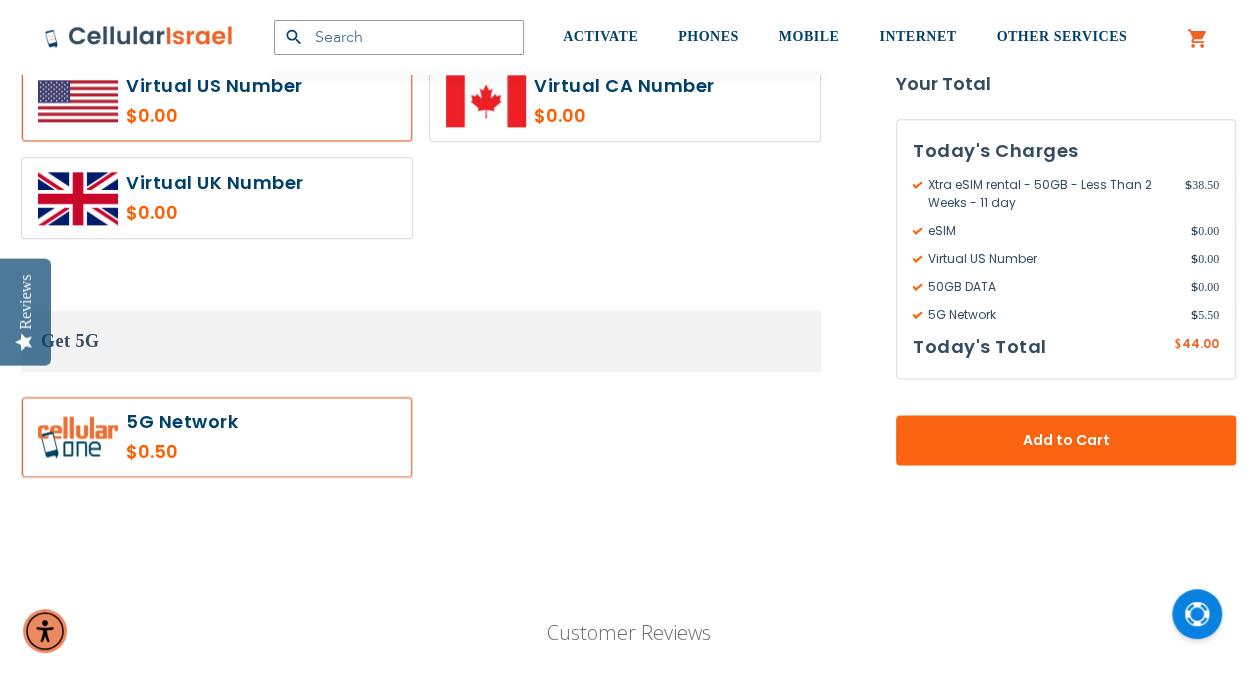 scroll, scrollTop: 1148, scrollLeft: 0, axis: vertical 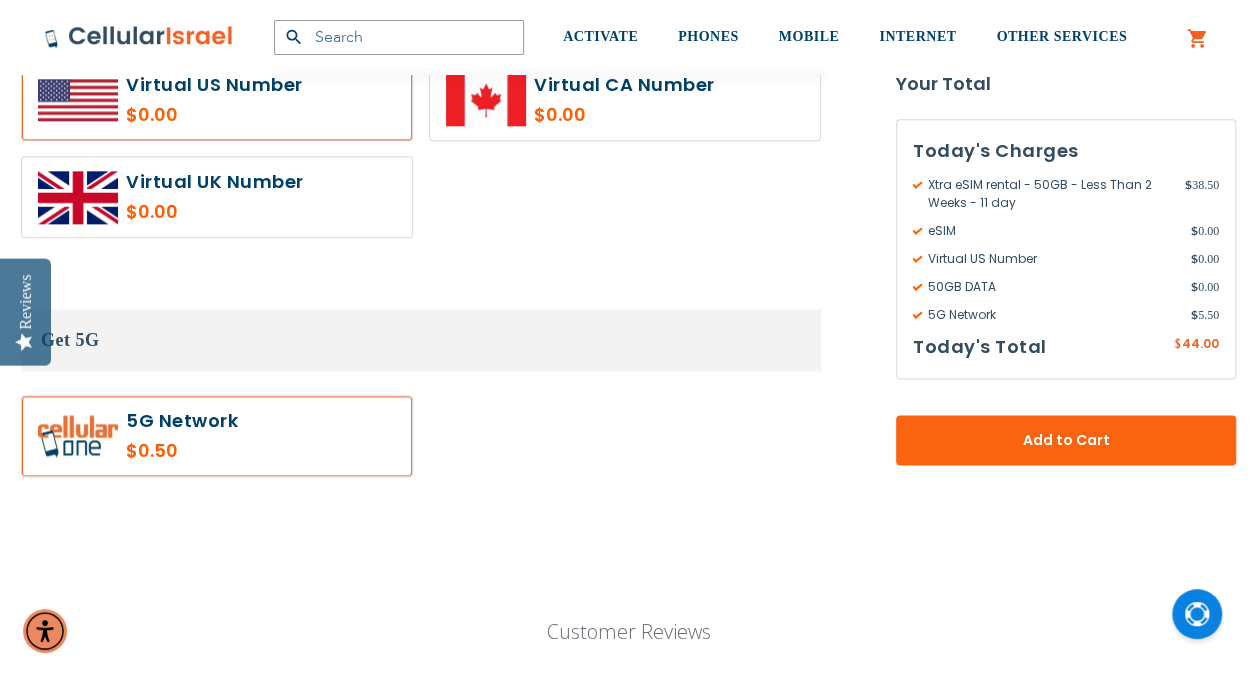 click at bounding box center (217, 436) 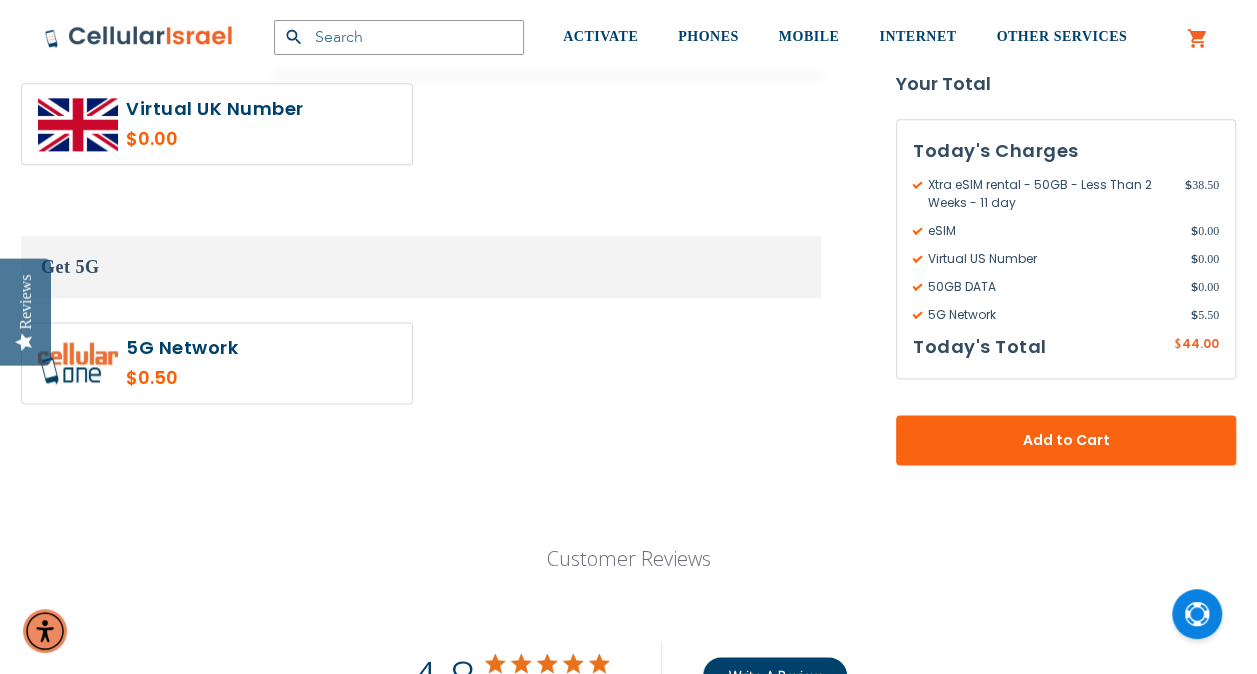 scroll, scrollTop: 1240, scrollLeft: 0, axis: vertical 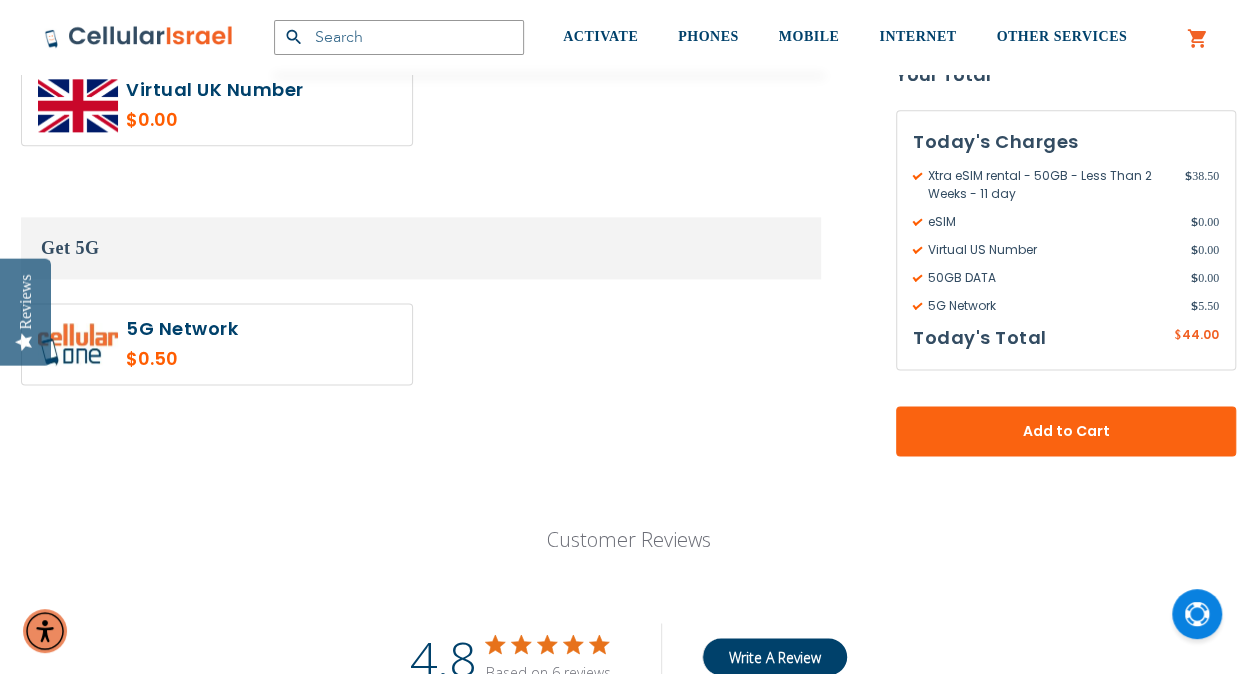 click at bounding box center (217, 344) 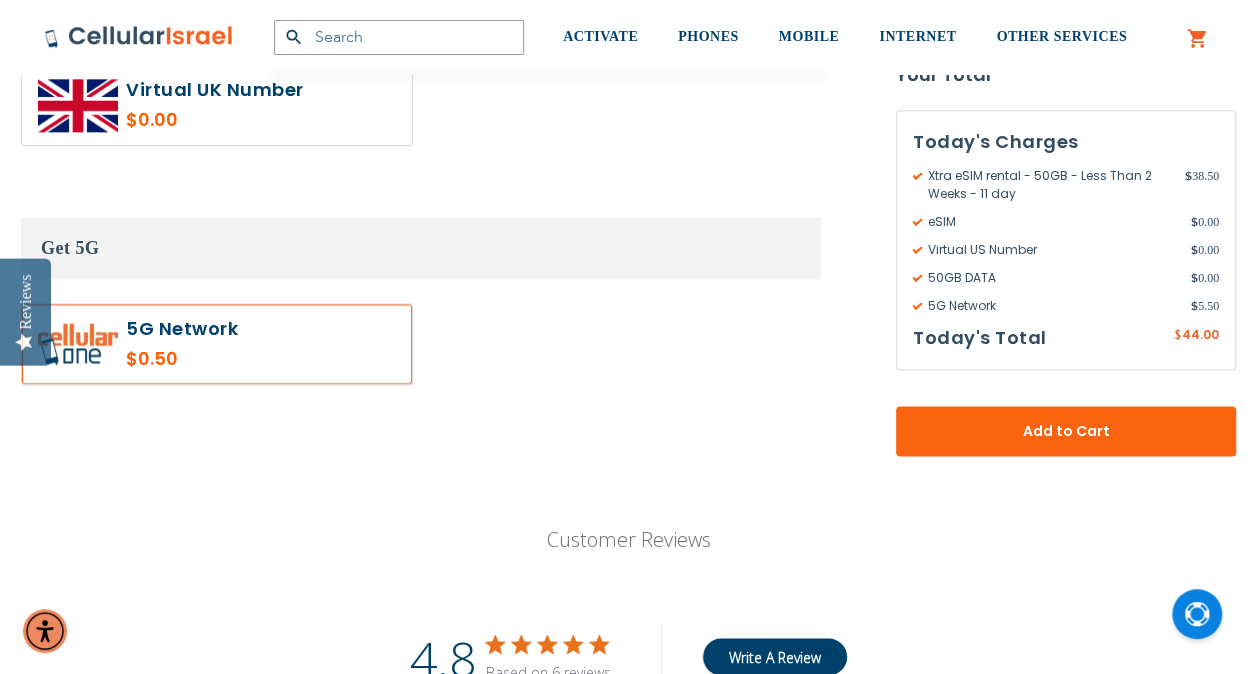 click at bounding box center [217, 344] 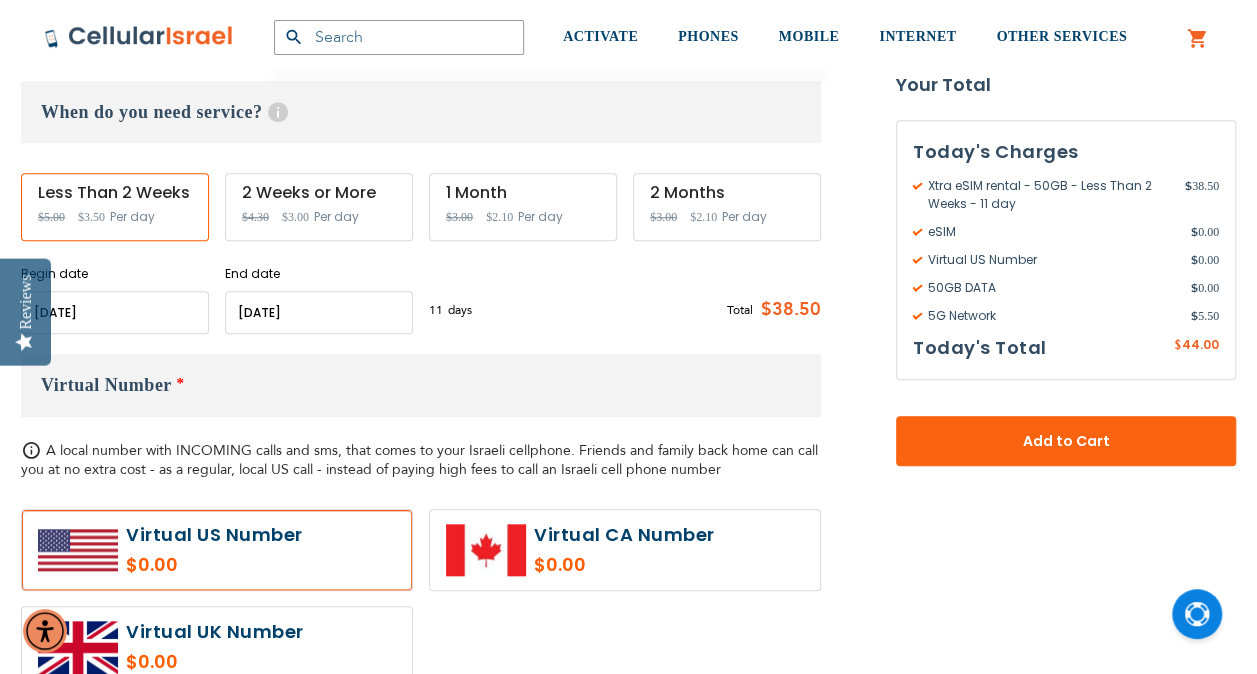 scroll, scrollTop: 1128, scrollLeft: 0, axis: vertical 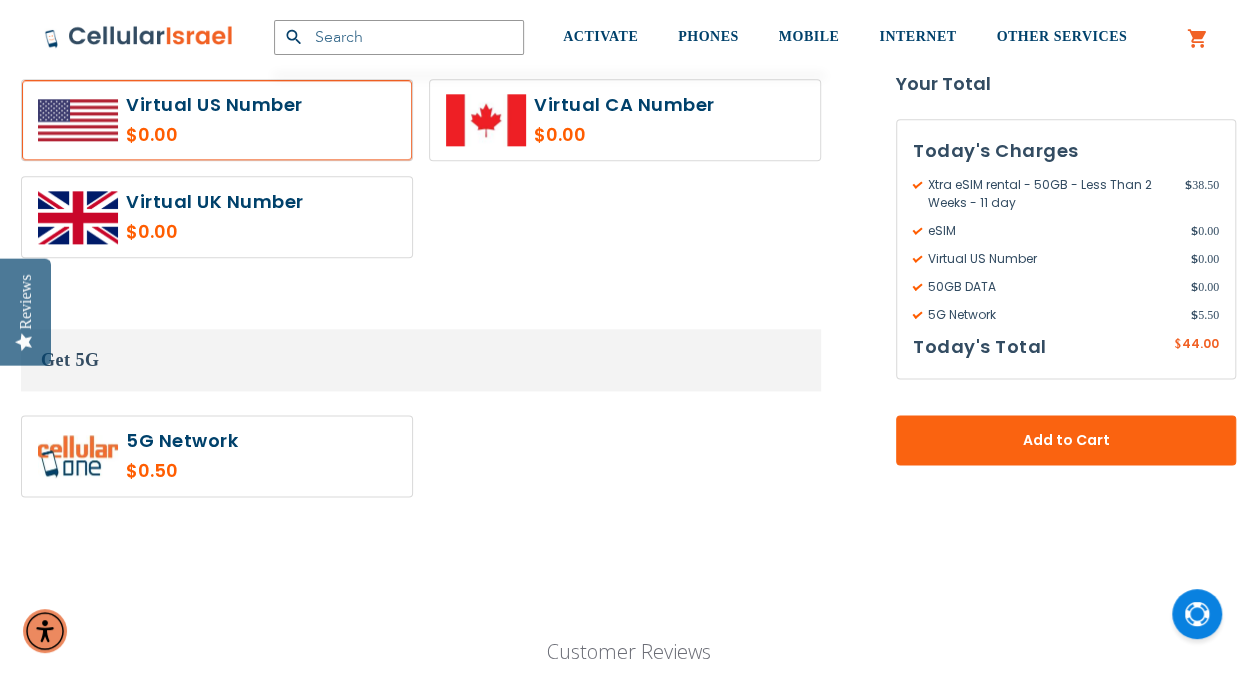 click at bounding box center (217, 456) 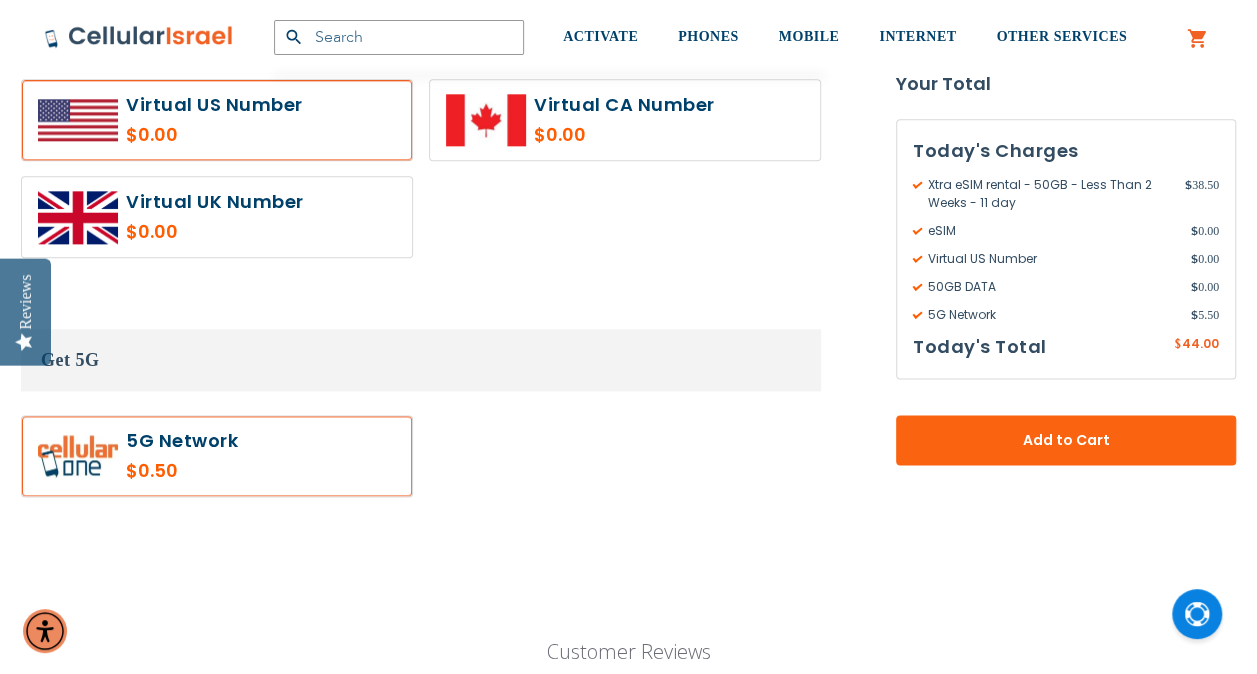 click at bounding box center [217, 456] 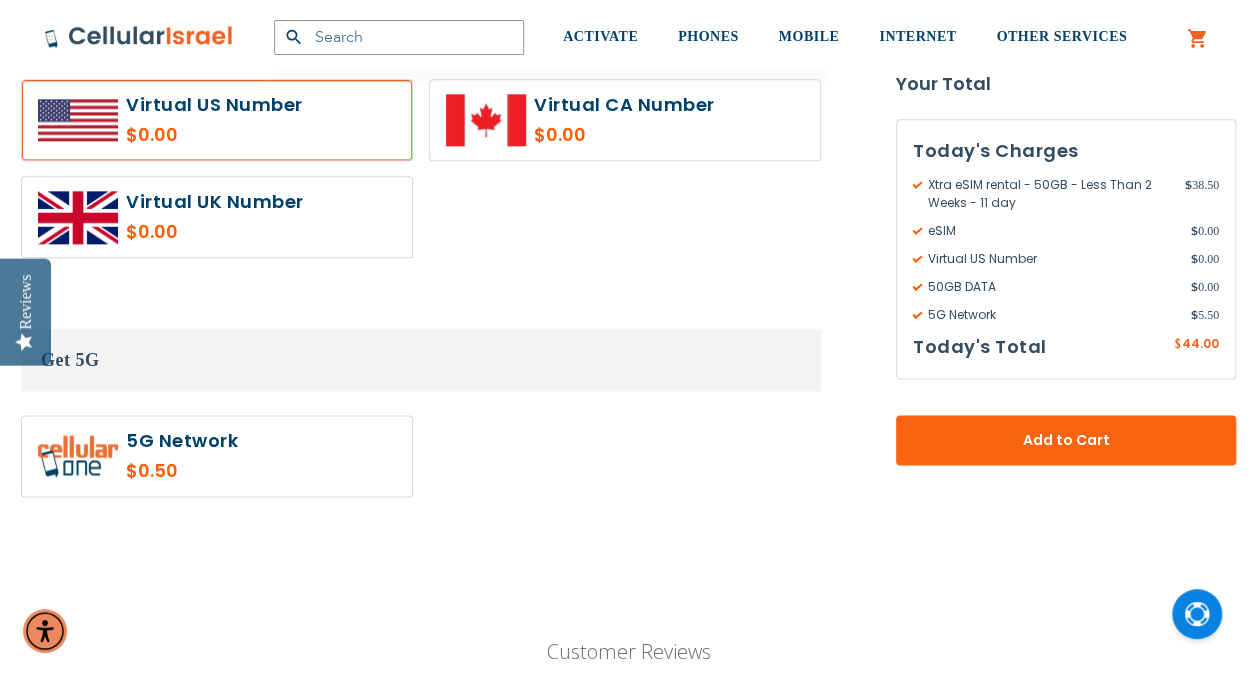 click at bounding box center (217, 120) 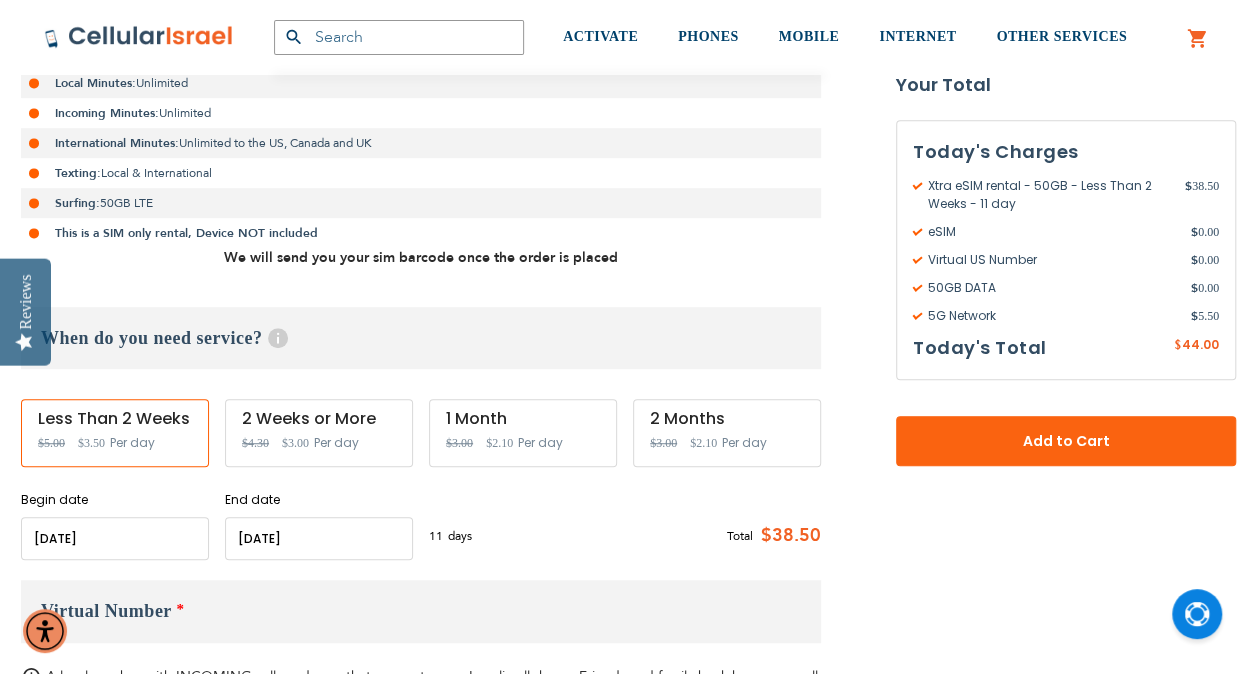 scroll, scrollTop: 473, scrollLeft: 0, axis: vertical 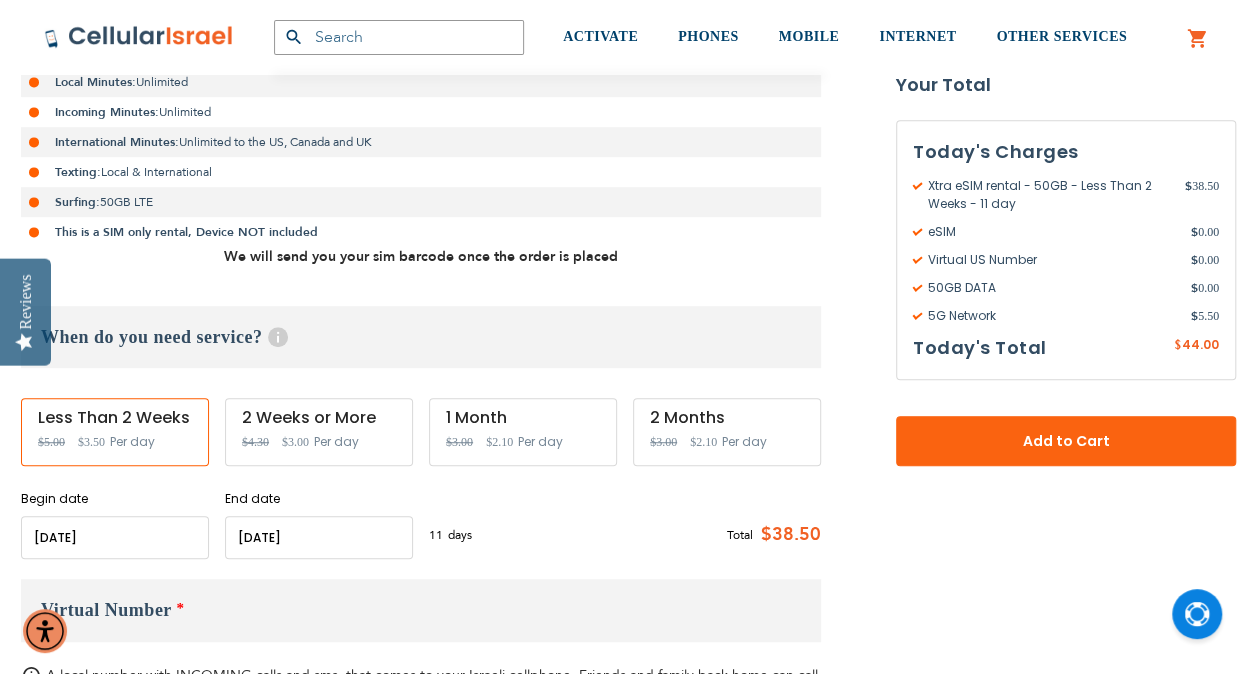 click on "Begin date" at bounding box center [115, 499] 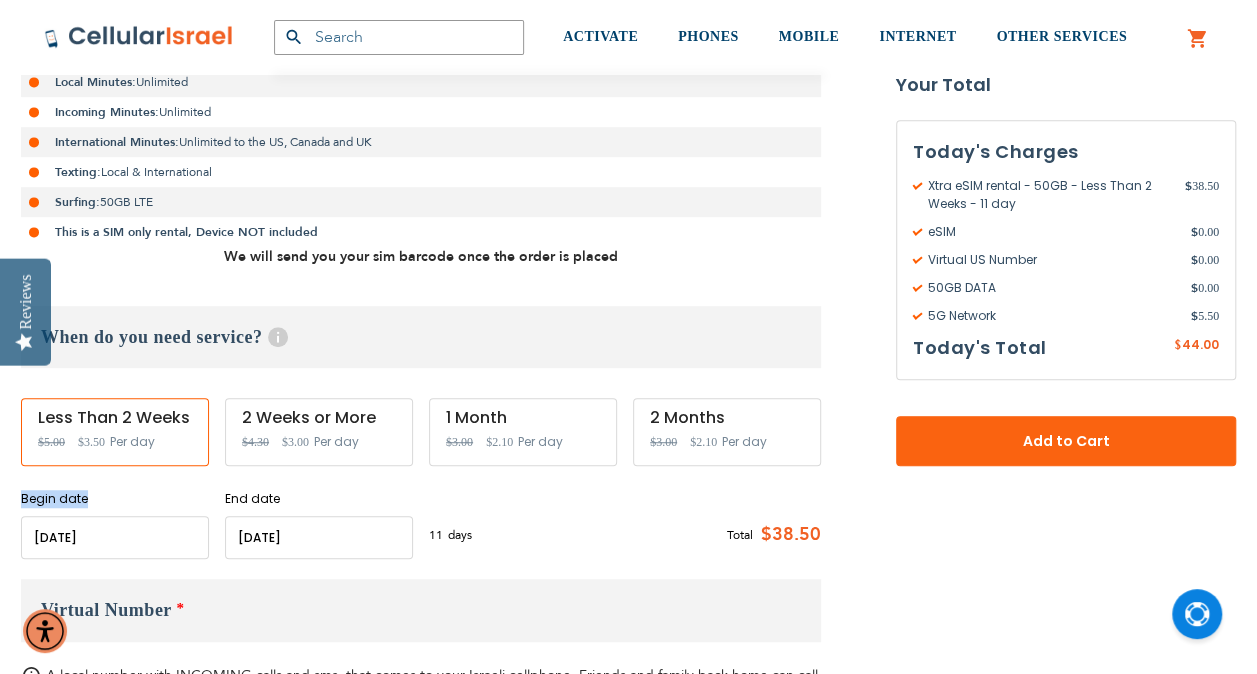 click on "Begin date" at bounding box center (115, 499) 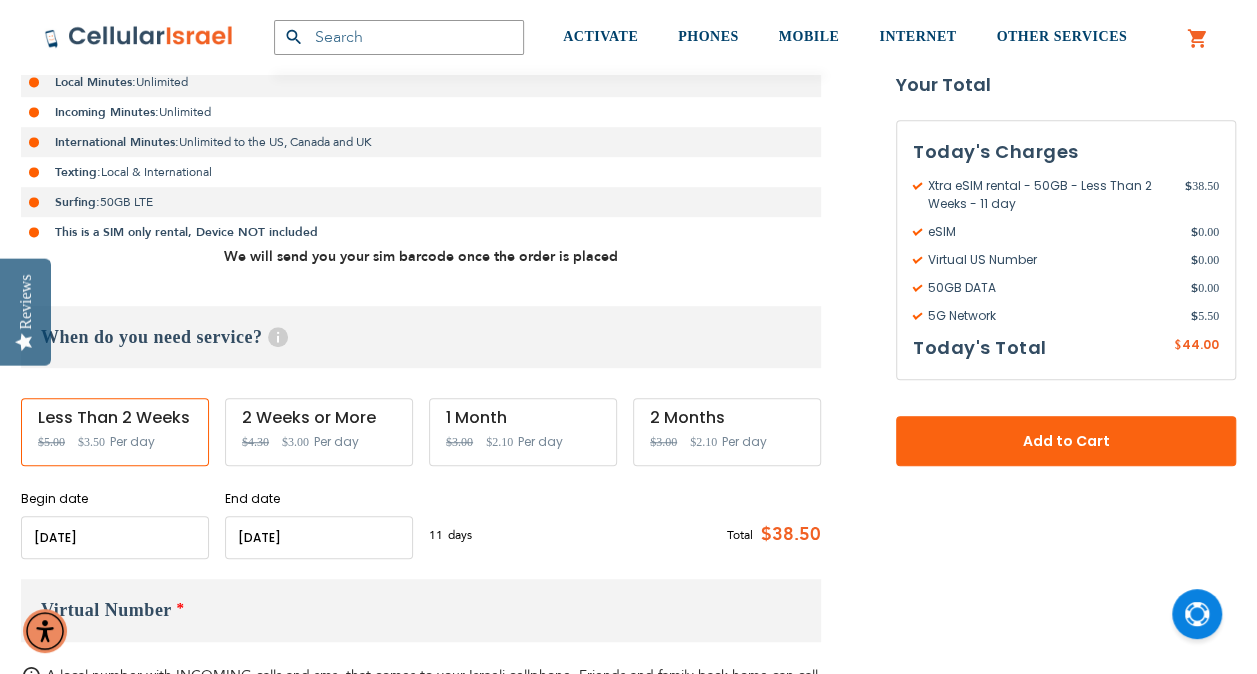 click on "Begin date" at bounding box center (115, 499) 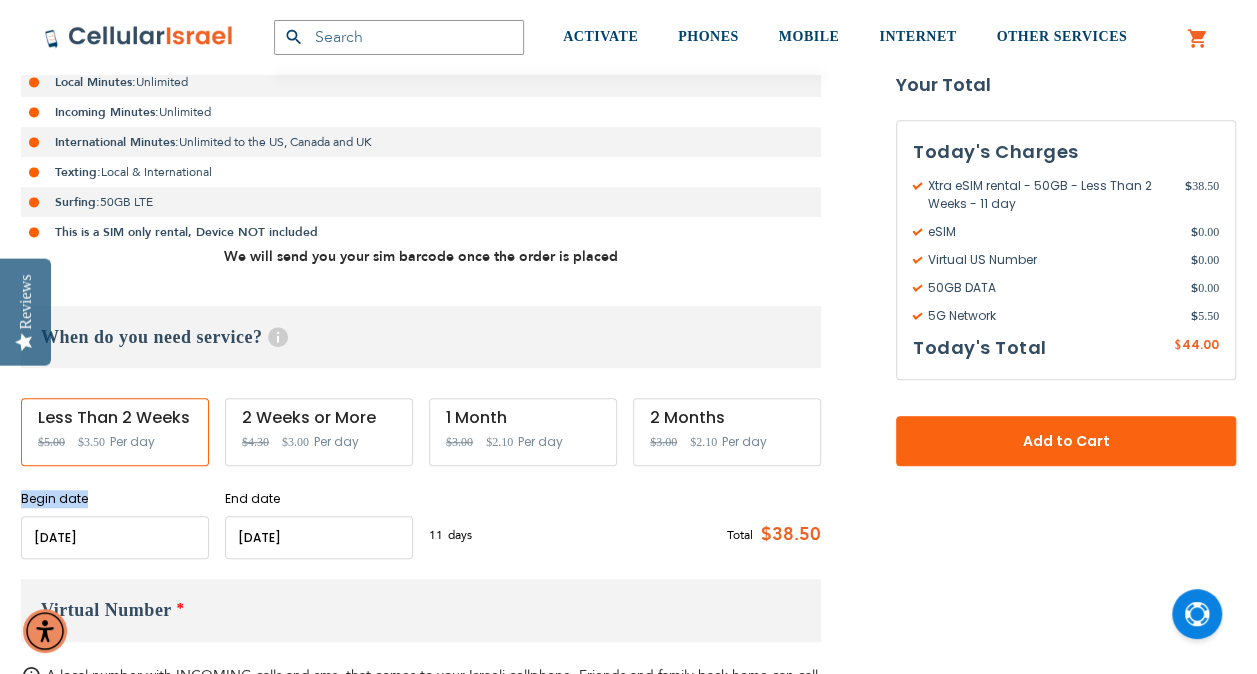 click on "Begin date" at bounding box center [115, 499] 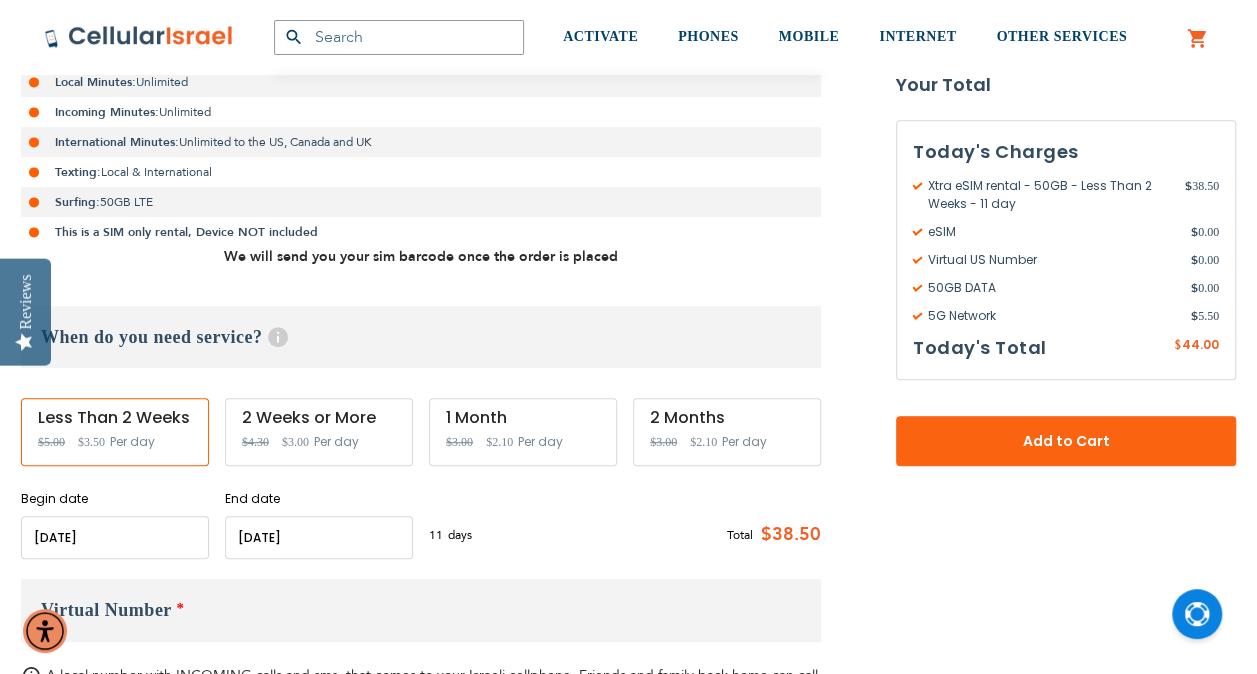 click on "Xtra eSIM rental - 50GB
As Low As
$3.00										 /Day
Local Minutes:  Unlimited
Incoming Minutes:  Unlimited
International Minutes:  Unlimited to the US, Canada and UK
Texting:  Local & International
Surfing:  50GB LTE
This is a SIM only rental, Device NOT included
We will send you your sim barcode once the order is placed
When do you need service?
Help
Service starts at 12 AM of the start date and ends at 11:59 PM of the end date.
For long term plans see  here.
Less Than 2 Weeks
Special Price
$3.50
Regular Price
$5.00" at bounding box center (421, 269) 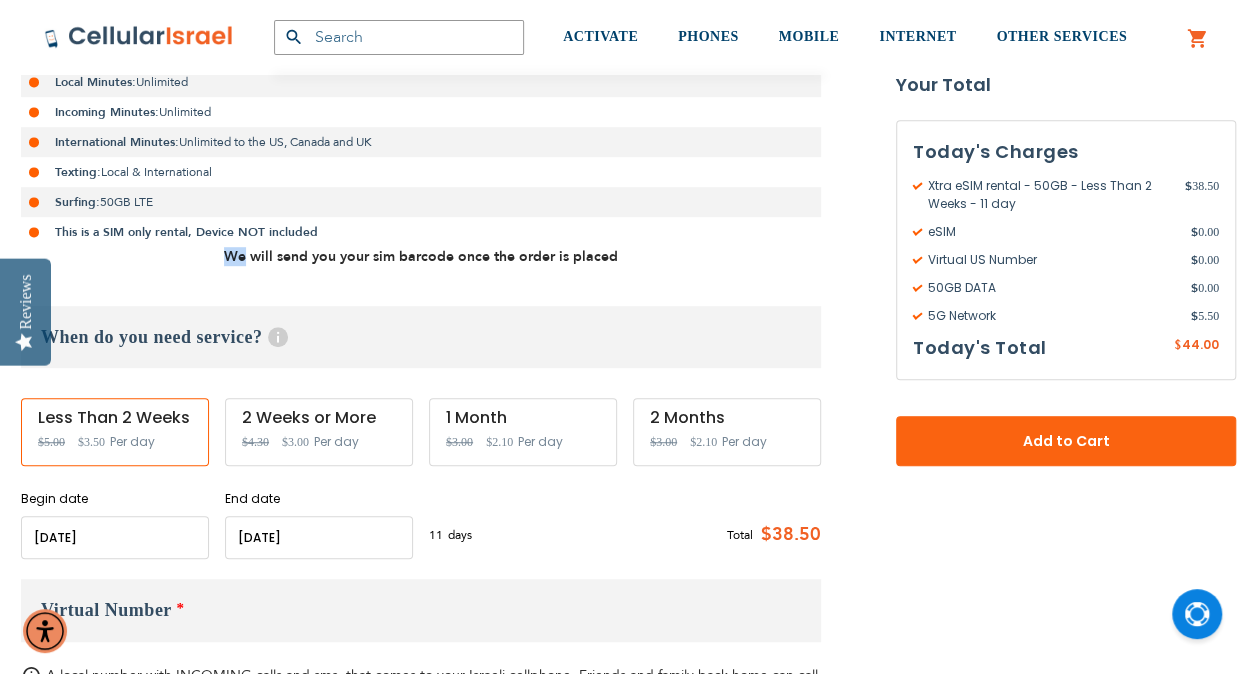 click on "We will send you your sim barcode once the order is placed" at bounding box center [421, 256] 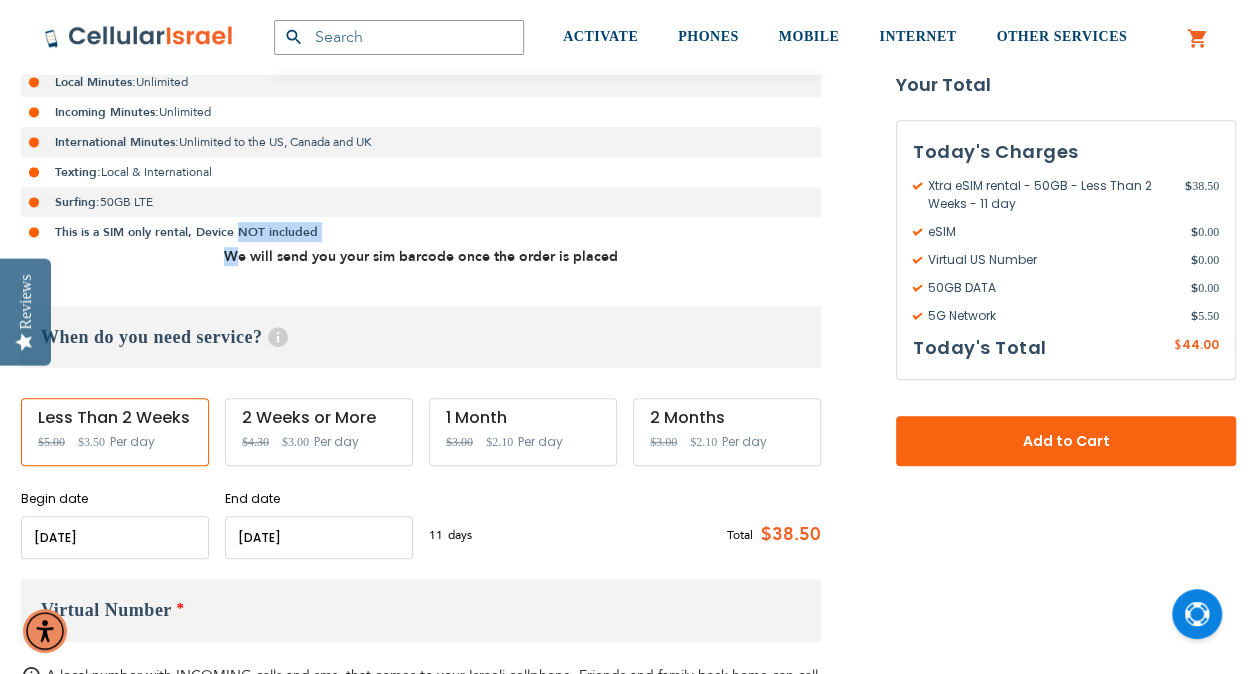 click on "Xtra eSIM rental - 50GB
As Low As
$3.00										 /Day
Local Minutes:  Unlimited
Incoming Minutes:  Unlimited
International Minutes:  Unlimited to the US, Canada and UK
Texting:  Local & International
Surfing:  50GB LTE
This is a SIM only rental, Device NOT included
We will send you your sim barcode once the order is placed
When do you need service?
Help
Service starts at 12 AM of the start date and ends at 11:59 PM of the end date.
For long term plans see  here.
Less Than 2 Weeks
Special Price
$3.50
Regular Price
$5.00" at bounding box center (421, 269) 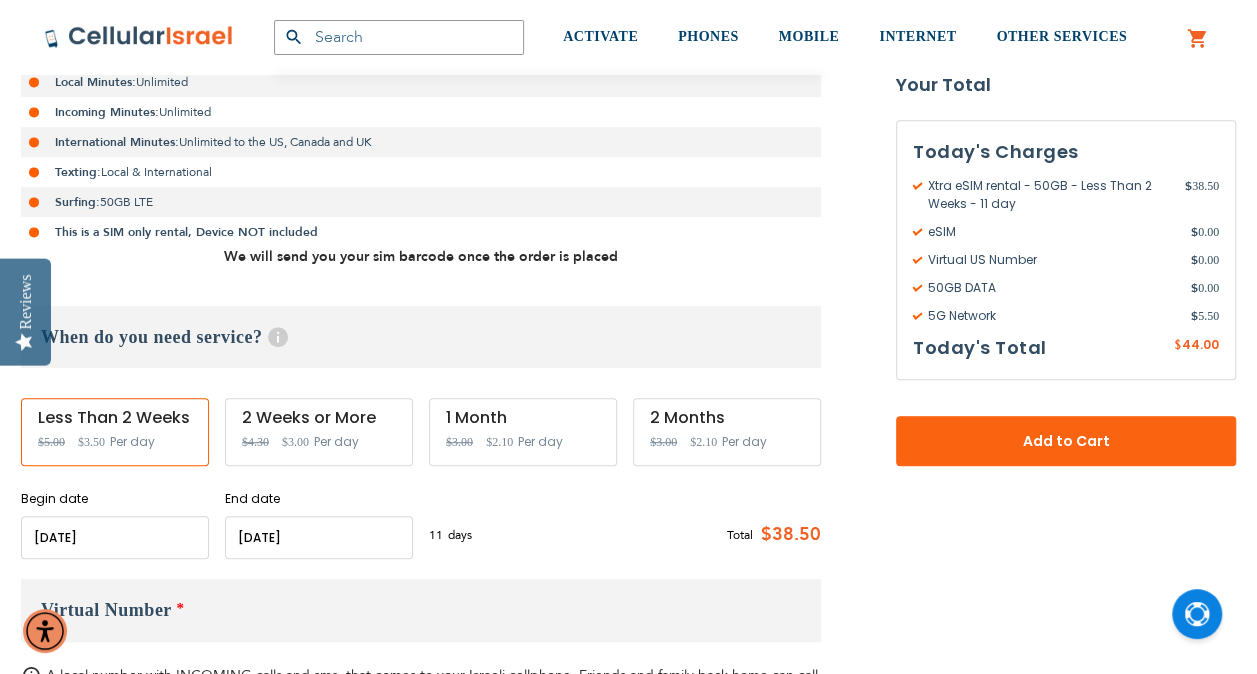 click at bounding box center [319, 537] 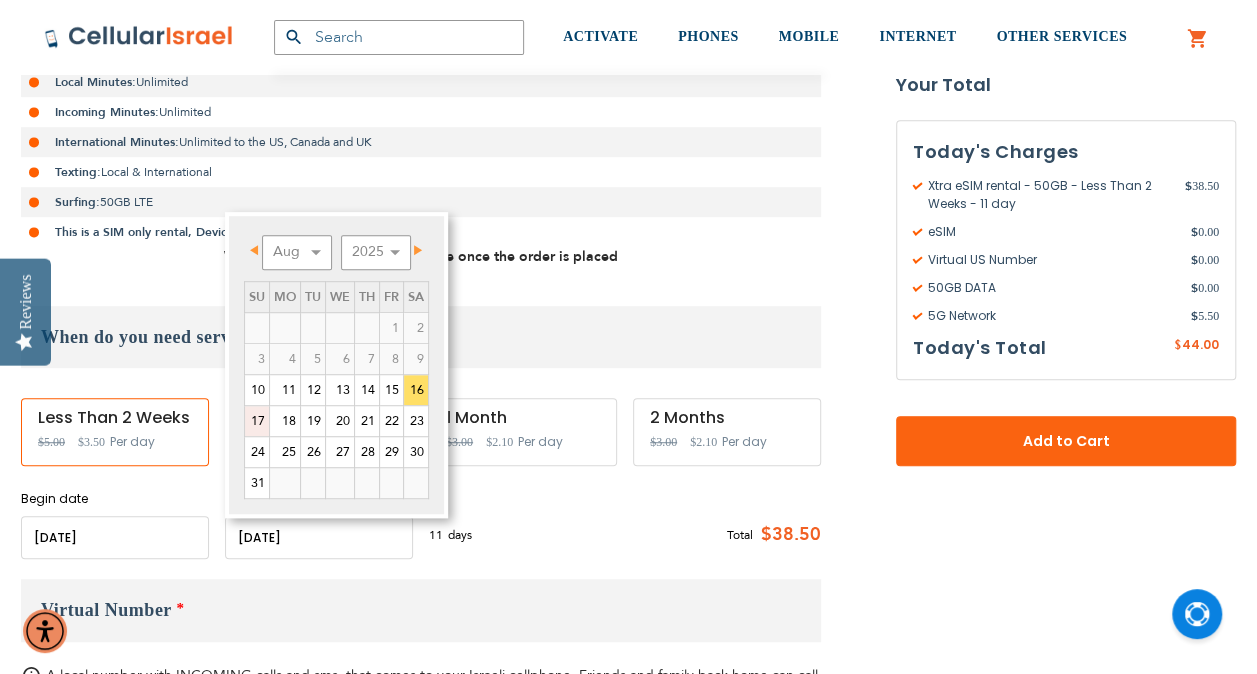 click on "17" at bounding box center [257, 421] 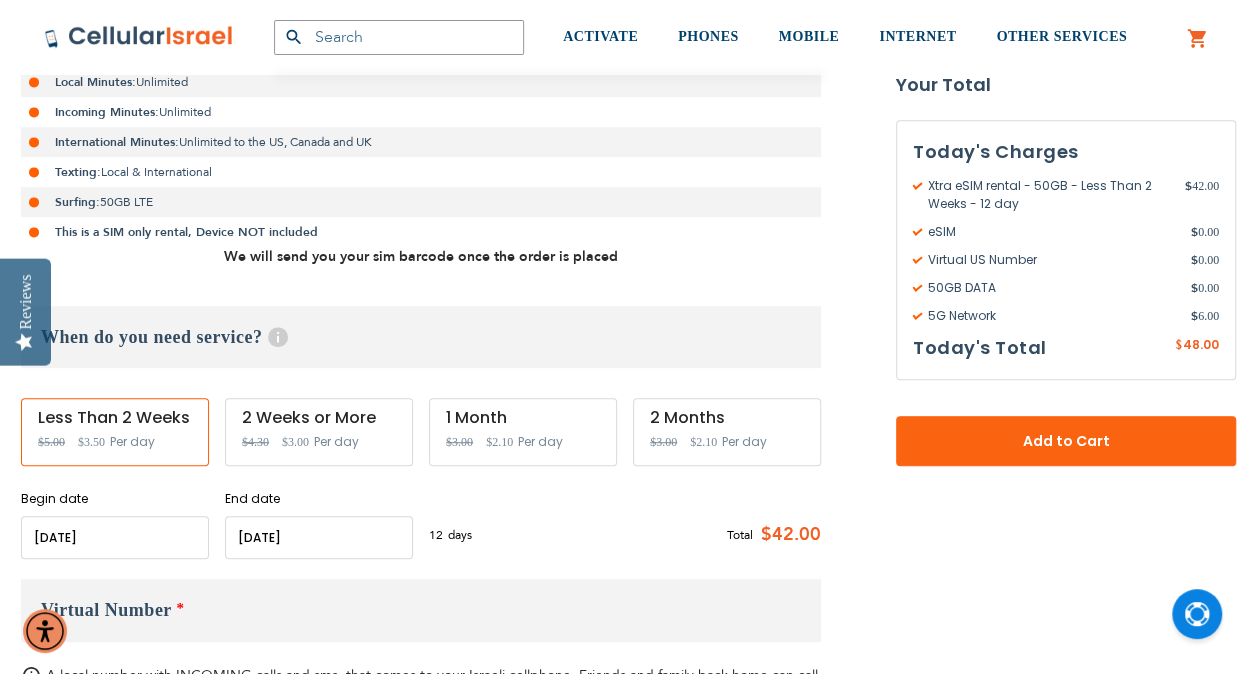 click on "This is a SIM only rental, Device NOT included" at bounding box center [186, 232] 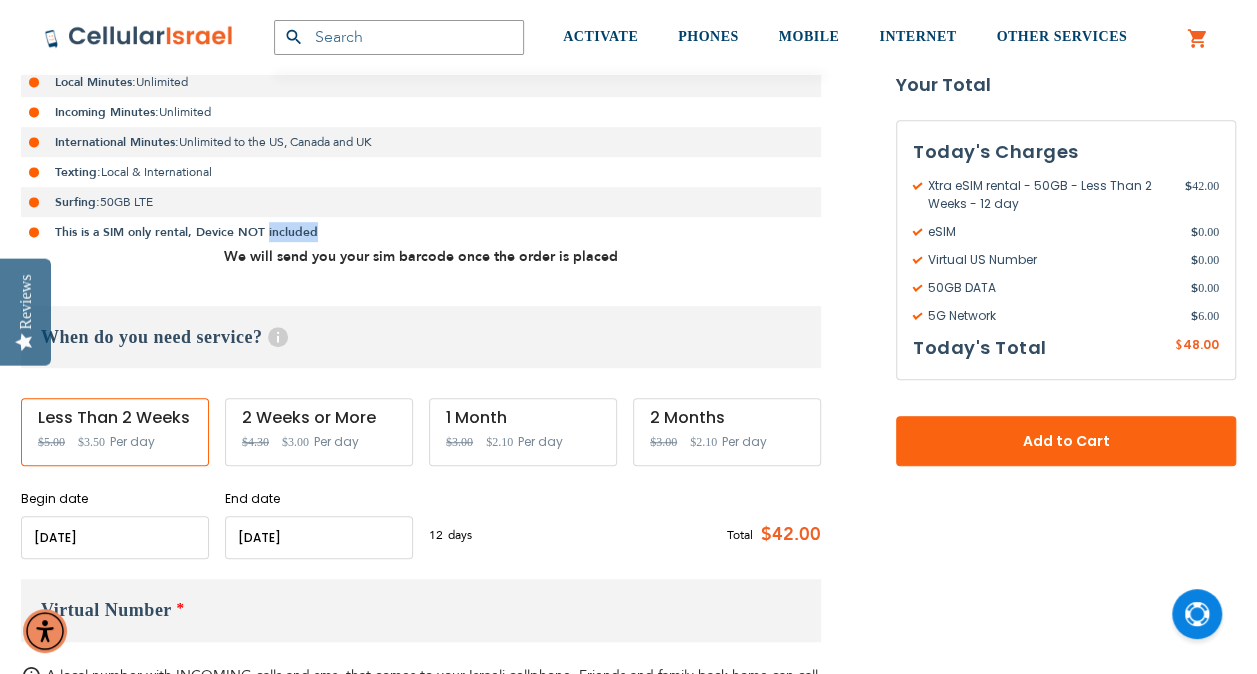 click on "This is a SIM only rental, Device NOT included" at bounding box center (186, 232) 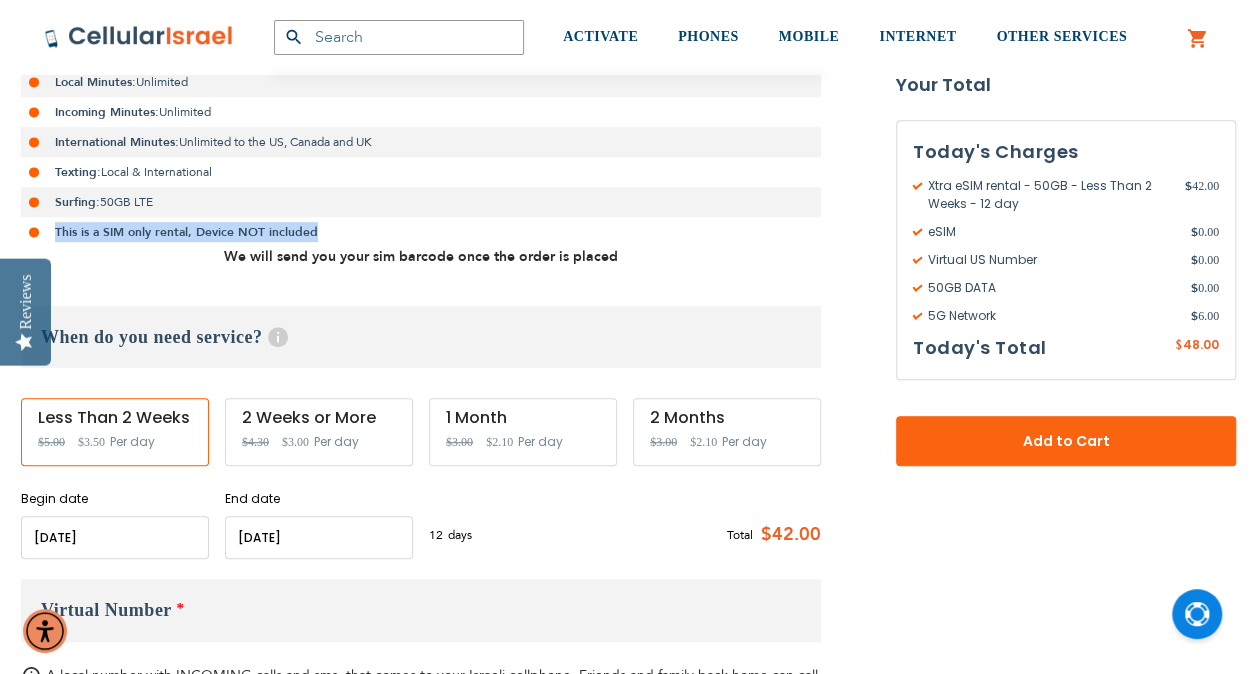 click on "This is a SIM only rental, Device NOT included" at bounding box center [186, 232] 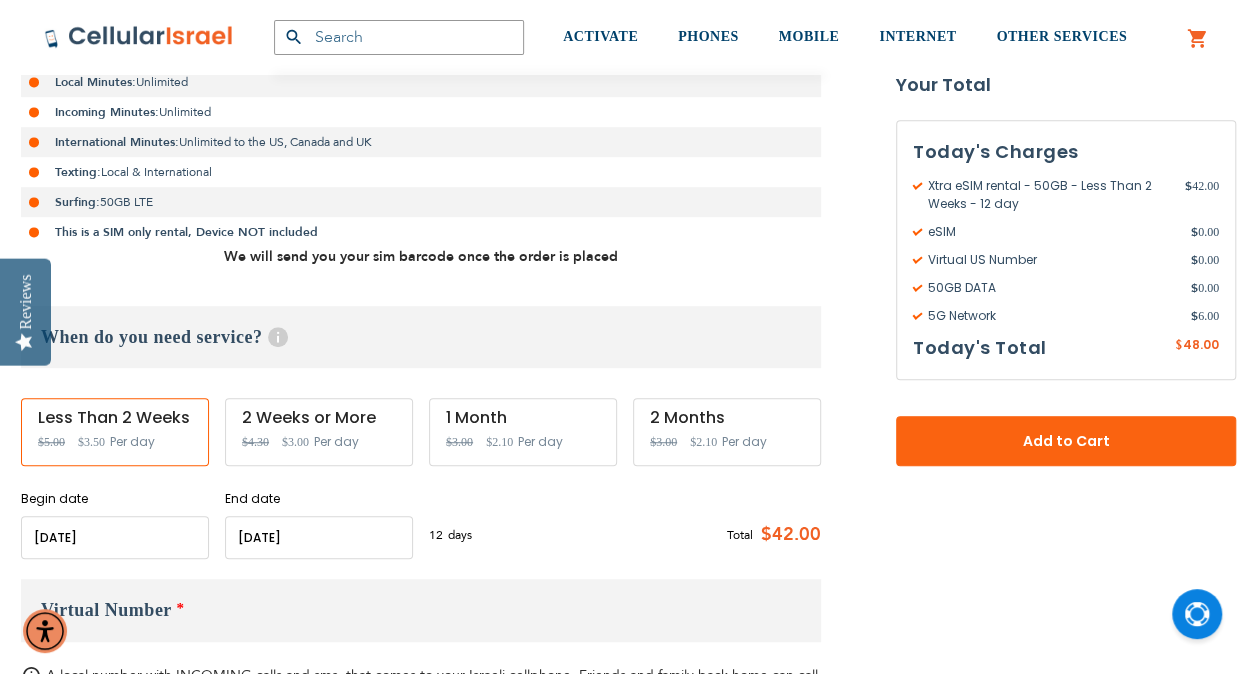 click on "This is a SIM only rental, Device NOT included" at bounding box center [186, 232] 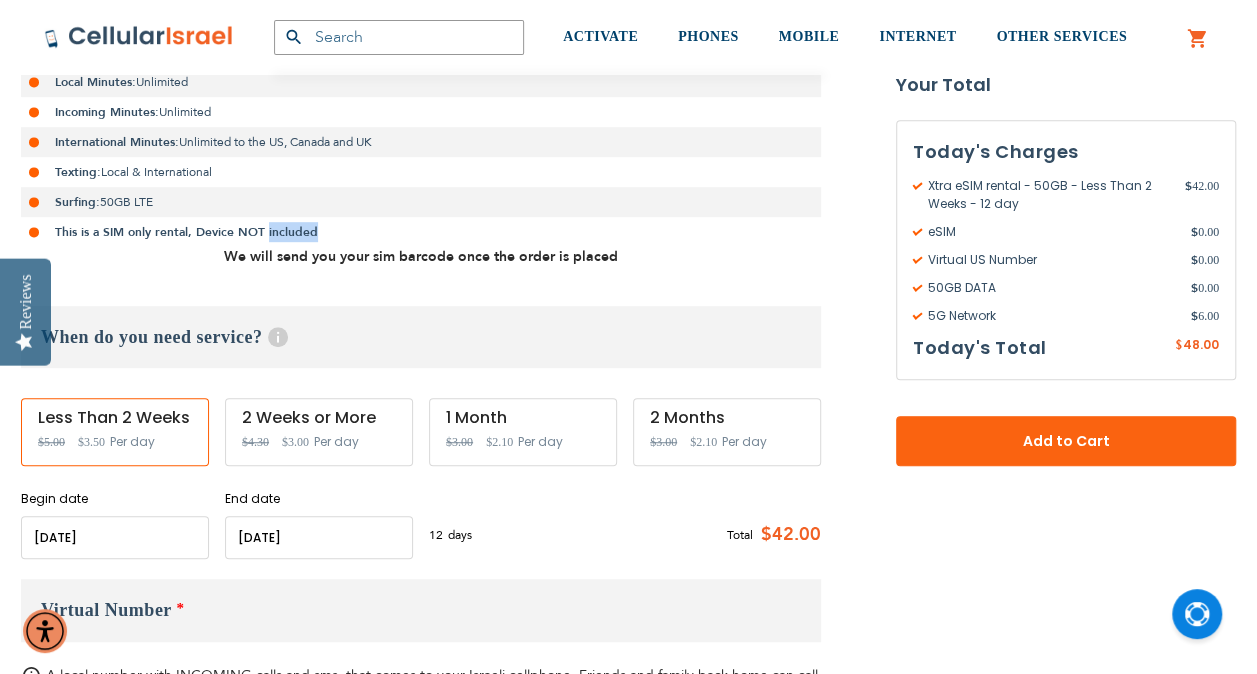 click on "This is a SIM only rental, Device NOT included" at bounding box center (186, 232) 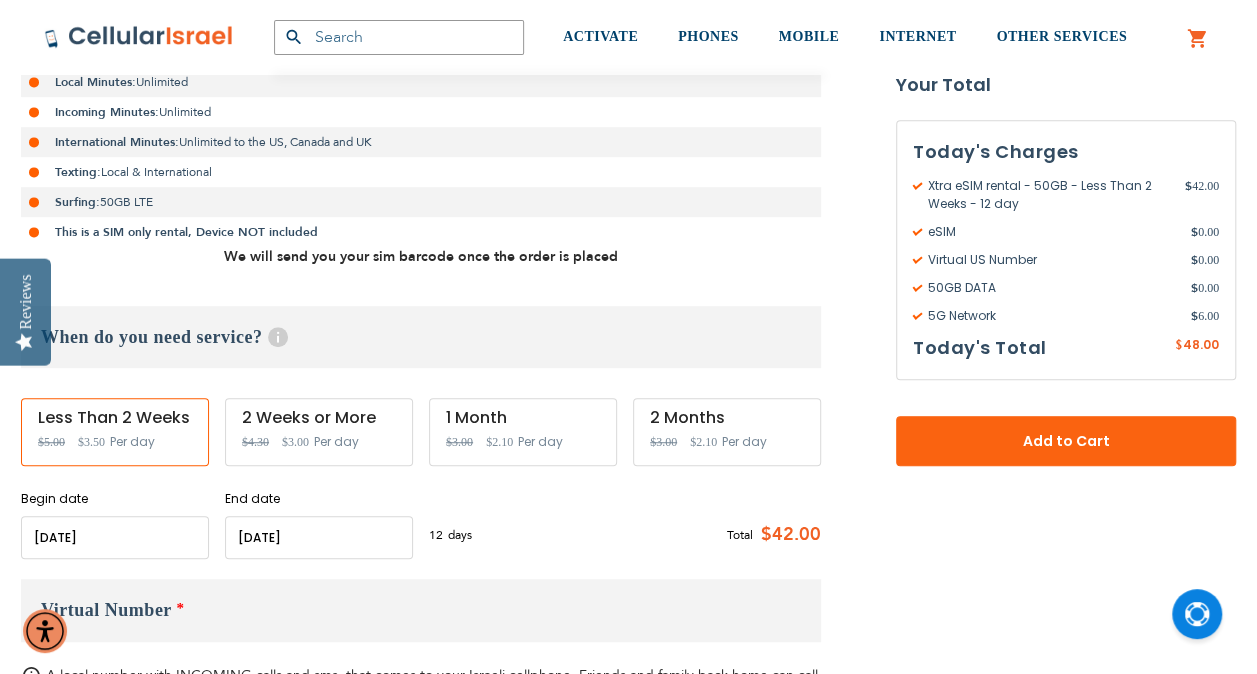 click on "This is a SIM only rental, Device NOT included" at bounding box center (186, 232) 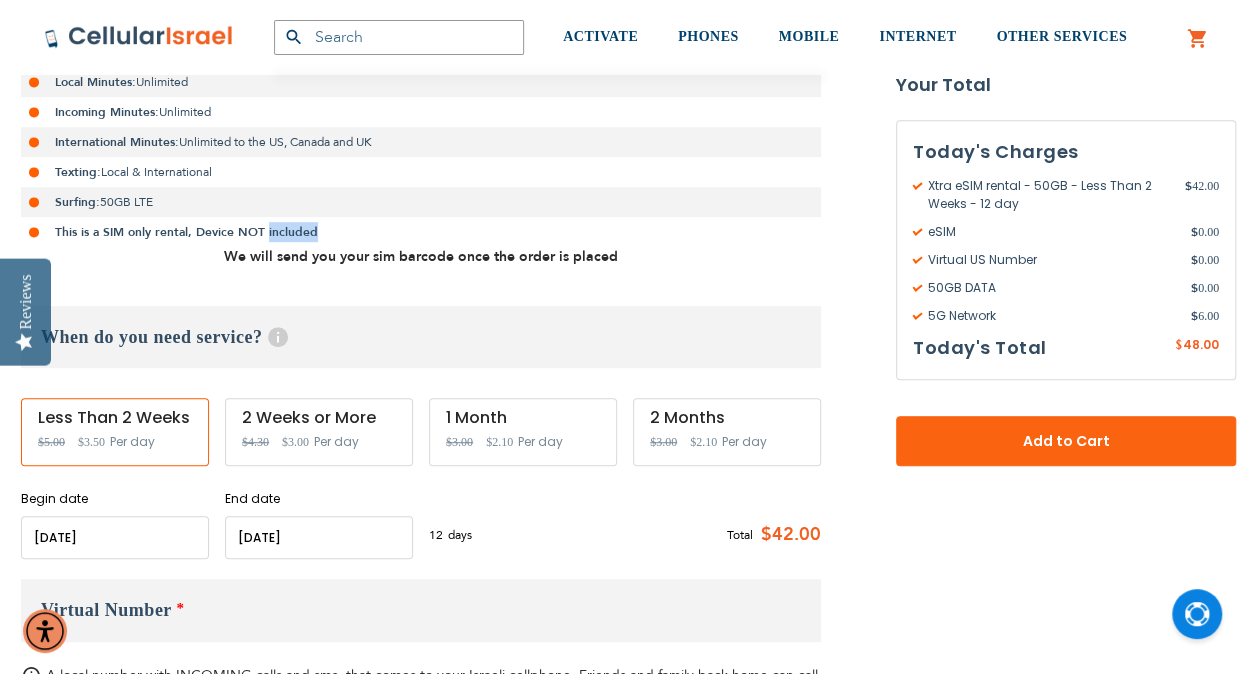 click on "This is a SIM only rental, Device NOT included" at bounding box center (186, 232) 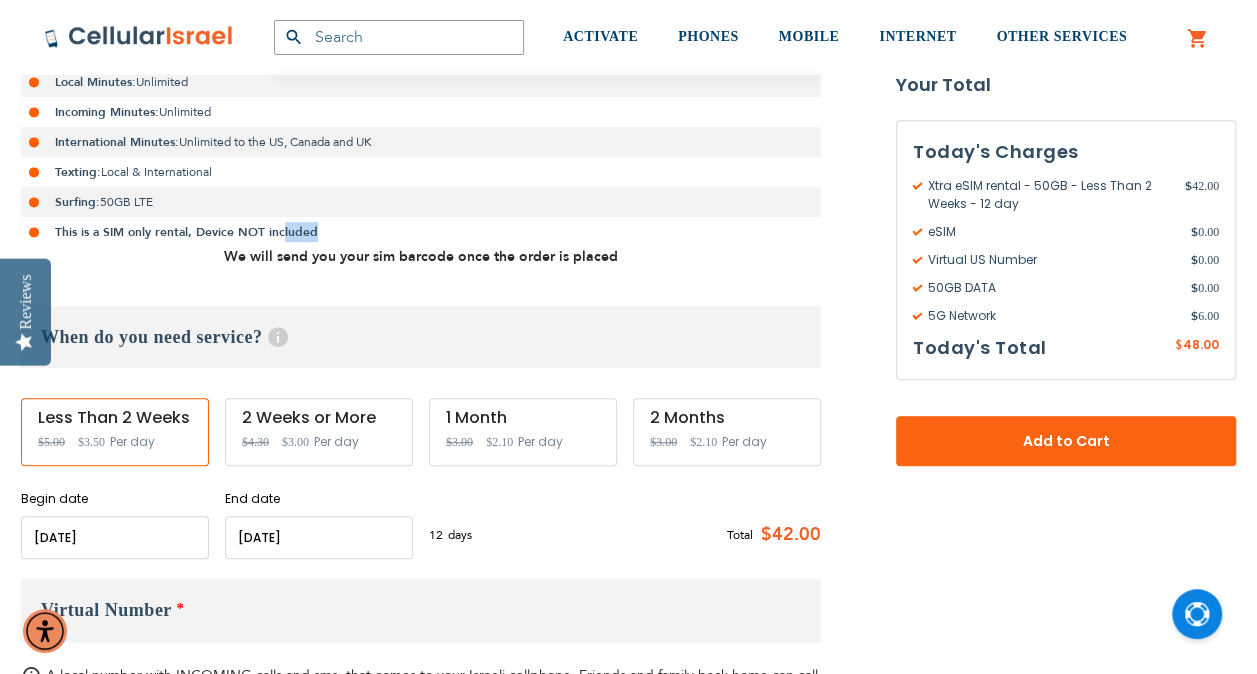click on "This is a SIM only rental, Device NOT included" at bounding box center [186, 232] 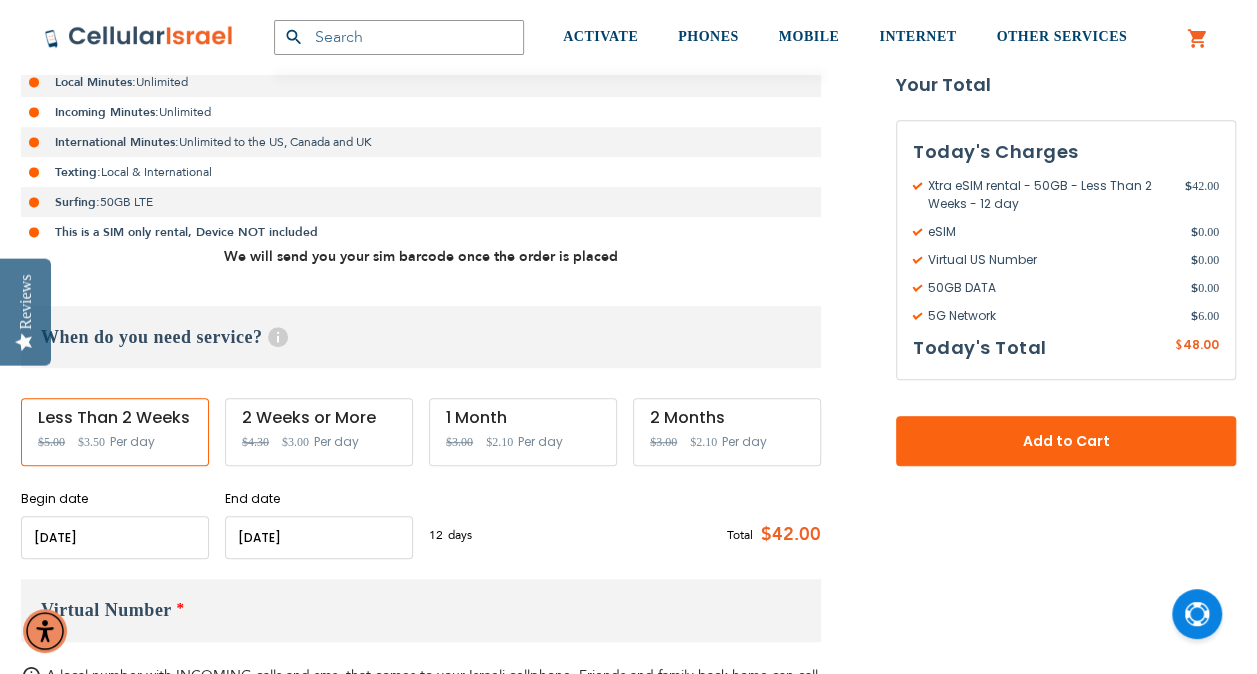 click on "This is a SIM only rental, Device NOT included" at bounding box center (186, 232) 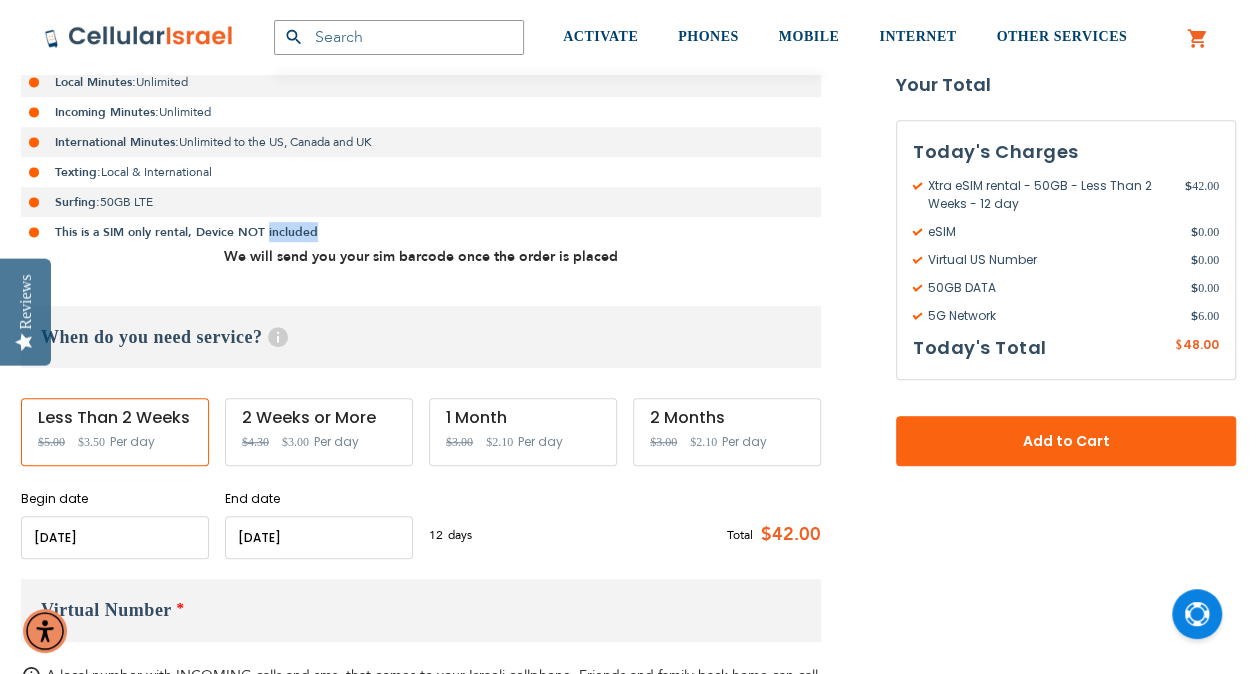 click on "This is a SIM only rental, Device NOT included" at bounding box center (186, 232) 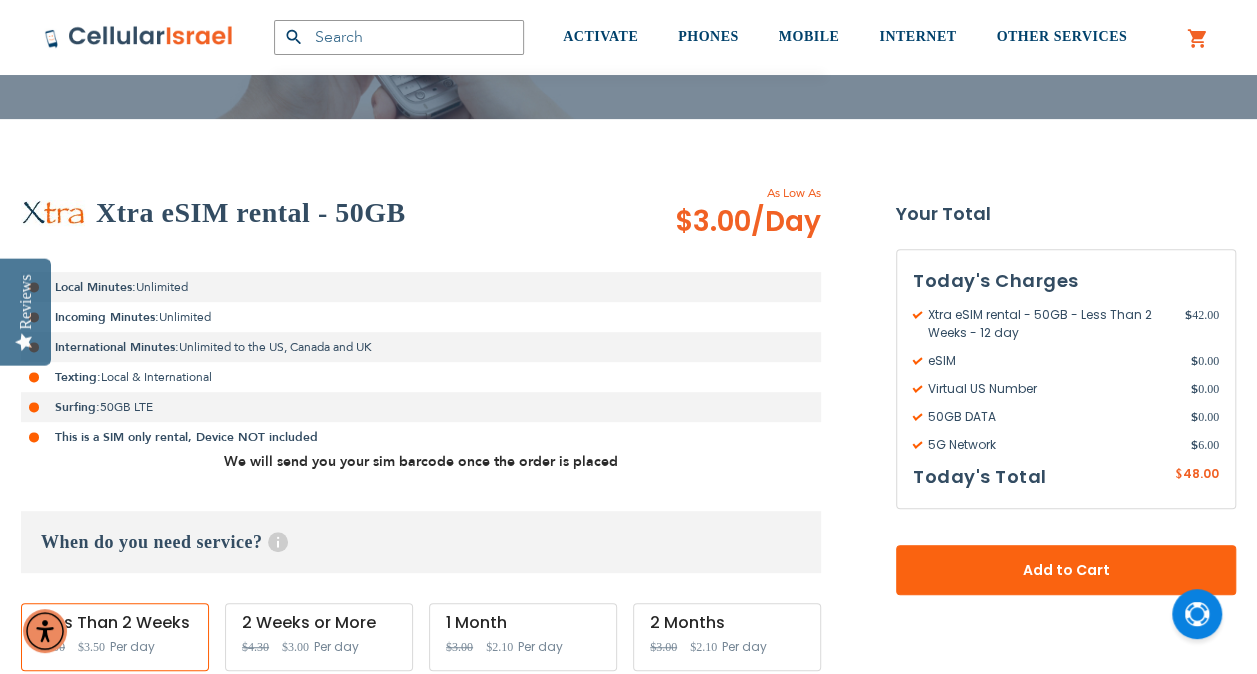 scroll, scrollTop: 234, scrollLeft: 0, axis: vertical 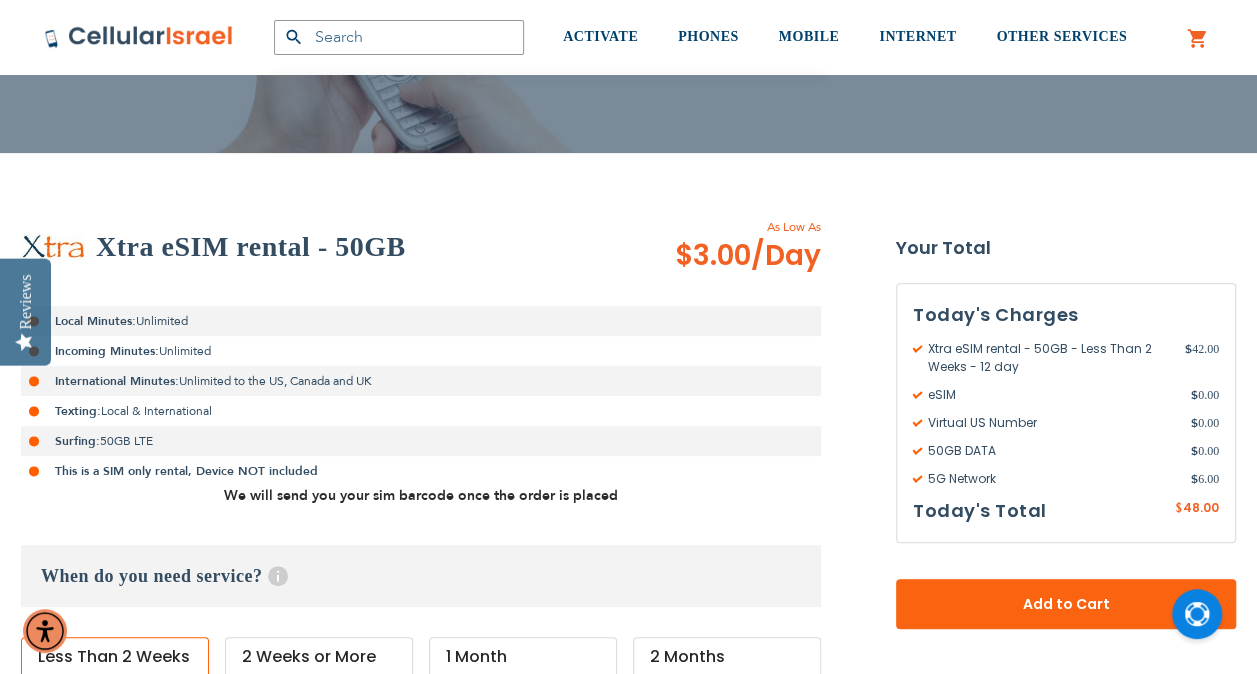 click on "Xtra eSIM rental - 50GB" at bounding box center [251, 247] 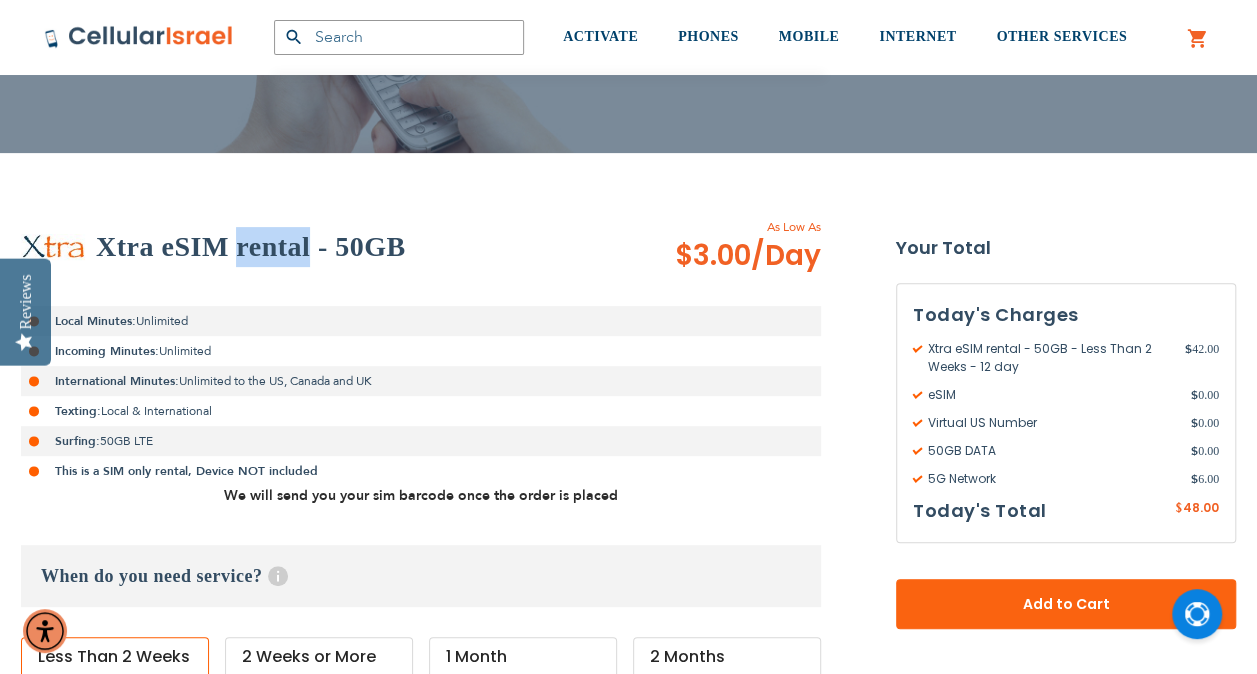 click on "Xtra eSIM rental - 50GB" at bounding box center (251, 247) 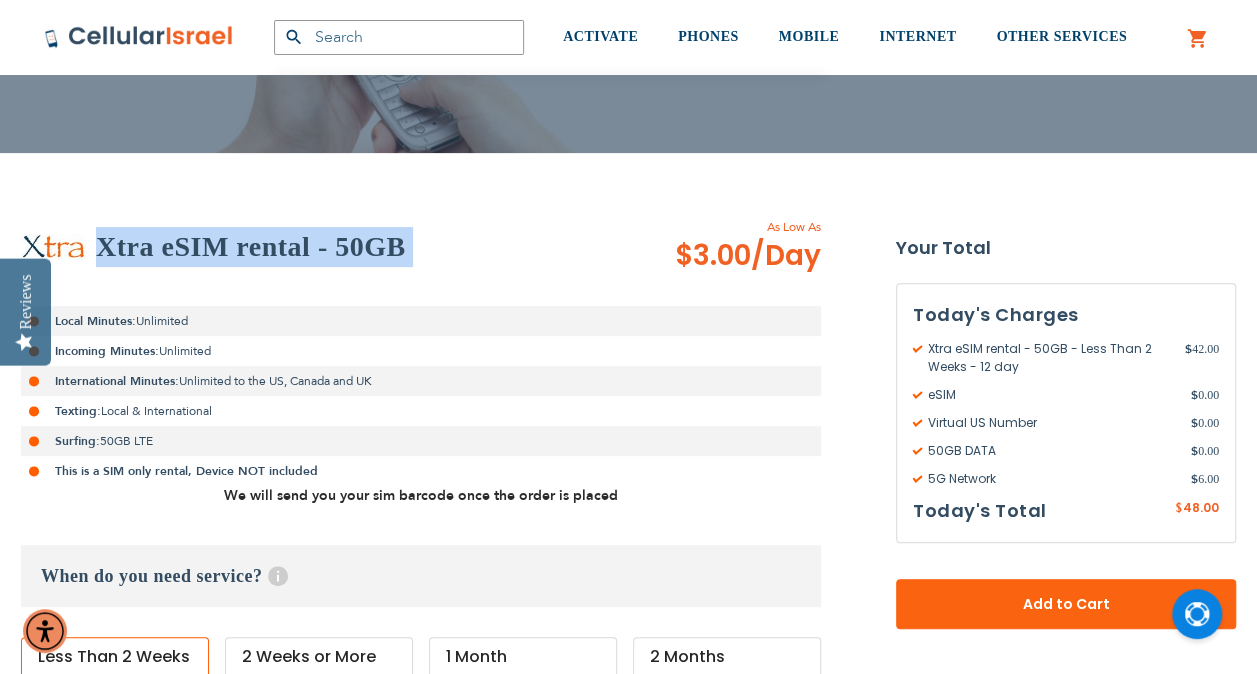 click on "Xtra eSIM rental - 50GB" at bounding box center (251, 247) 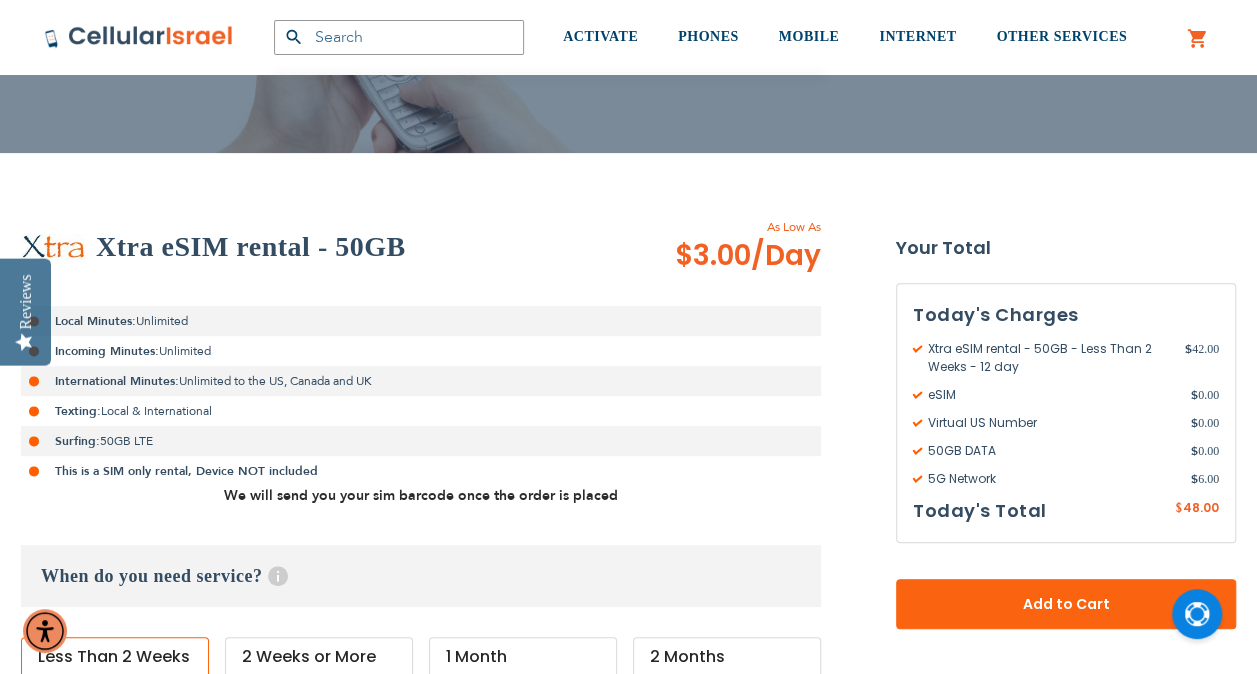 drag, startPoint x: 230, startPoint y: 212, endPoint x: 231, endPoint y: 182, distance: 30.016663 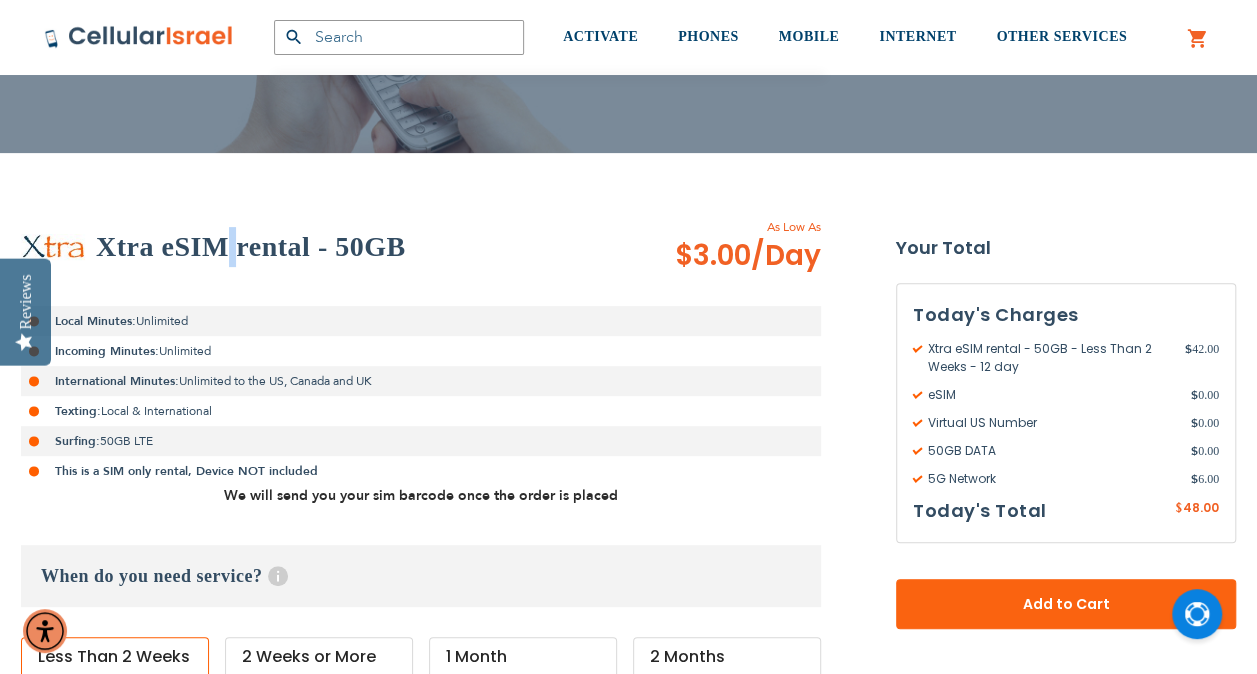 click on "SEMINARY
YESHIVA
TOURIST
OLIM
COUPLES
Support
([PHONE])  /  072-224-3300
Login
Create Account
Login
Default Store View
US Israeli website" at bounding box center [628, 1827] 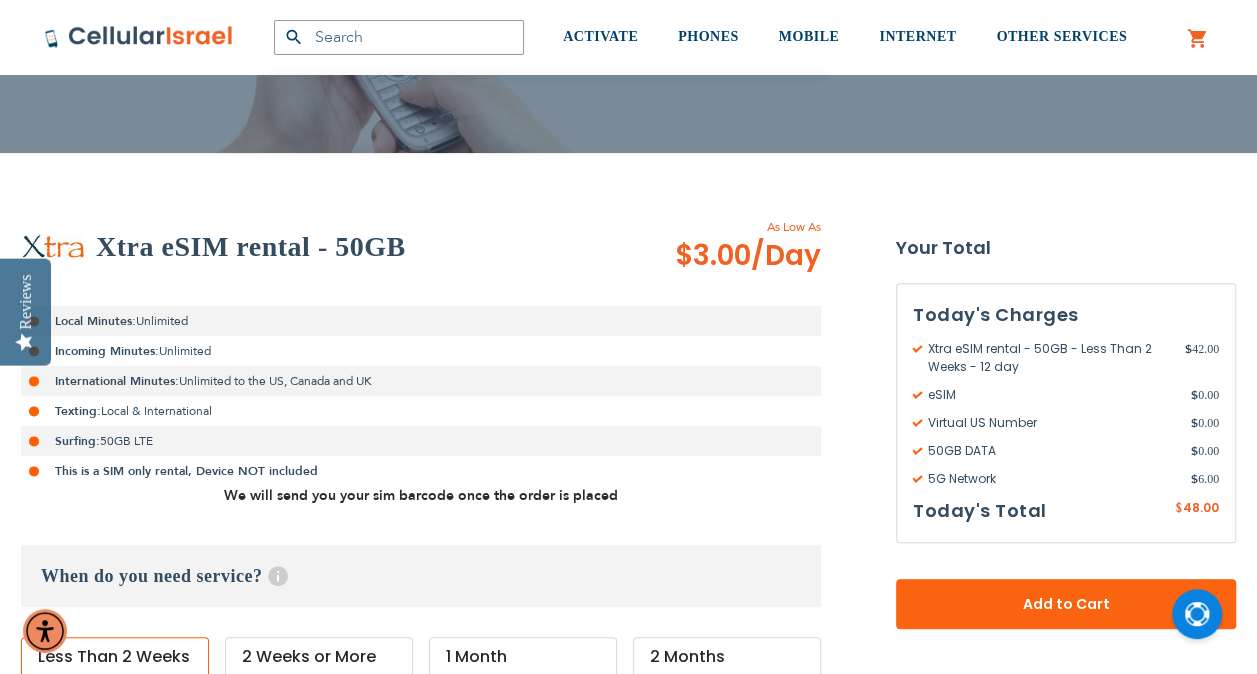 scroll, scrollTop: 332, scrollLeft: 0, axis: vertical 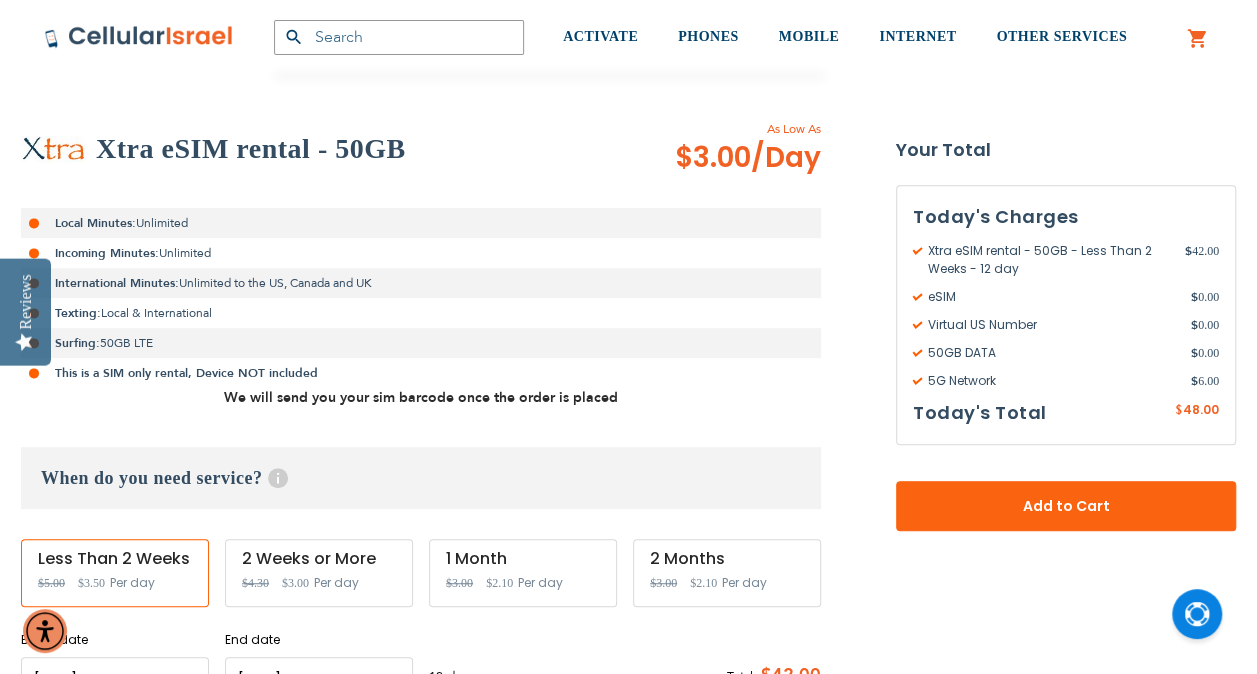 click on "Xtra eSIM rental - 50GB
As Low As
$3.00										 /Day
Local Minutes:  Unlimited
Incoming Minutes:  Unlimited
International Minutes:  Unlimited to the US, Canada and UK
Texting:  Local & International
Surfing:  50GB LTE
This is a SIM only rental, Device NOT included
We will send you your sim barcode once the order is placed
When do you need service?
Help
Service starts at 12 AM of the start date and ends at 11:59 PM of the end date.
For long term plans see  here.
Less Than 2 Weeks
Special Price
$3.50
Regular Price
$5.00" at bounding box center (421, 410) 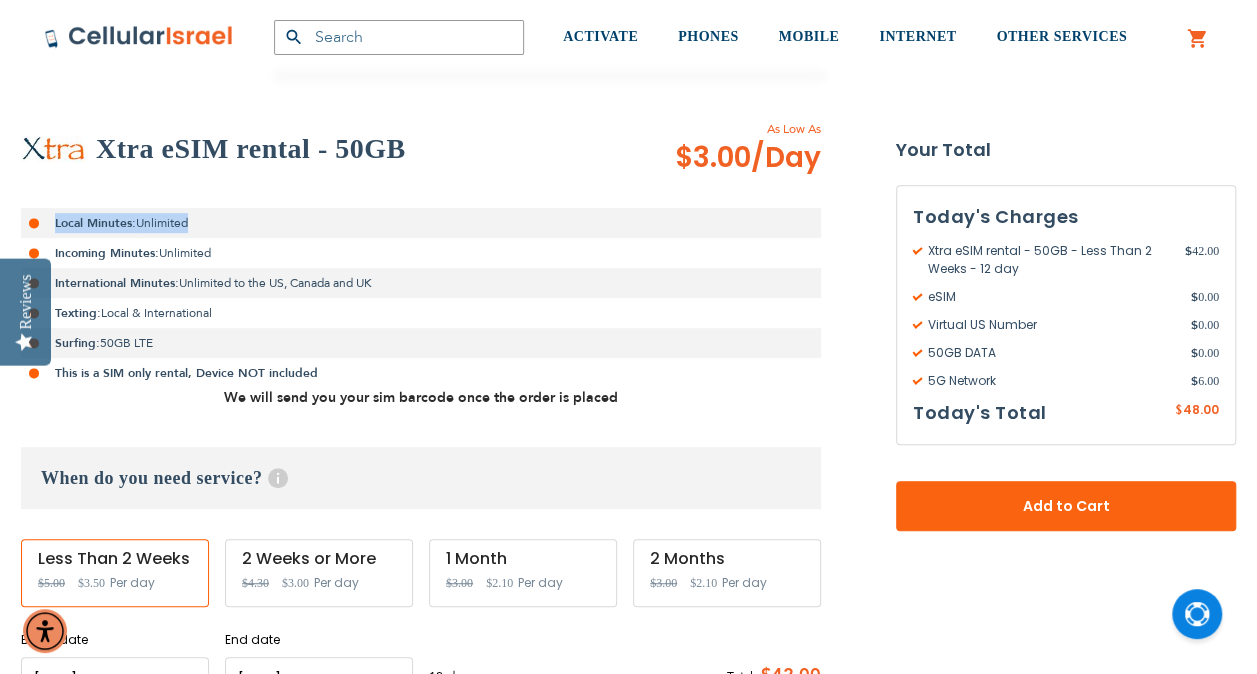 click on "Xtra eSIM rental - 50GB
As Low As
$3.00										 /Day
Local Minutes:  Unlimited
Incoming Minutes:  Unlimited
International Minutes:  Unlimited to the US, Canada and UK
Texting:  Local & International
Surfing:  50GB LTE
This is a SIM only rental, Device NOT included
We will send you your sim barcode once the order is placed
When do you need service?
Help
Service starts at 12 AM of the start date and ends at 11:59 PM of the end date.
For long term plans see  here.
Less Than 2 Weeks
Special Price
$3.50
Regular Price
$5.00" at bounding box center (421, 410) 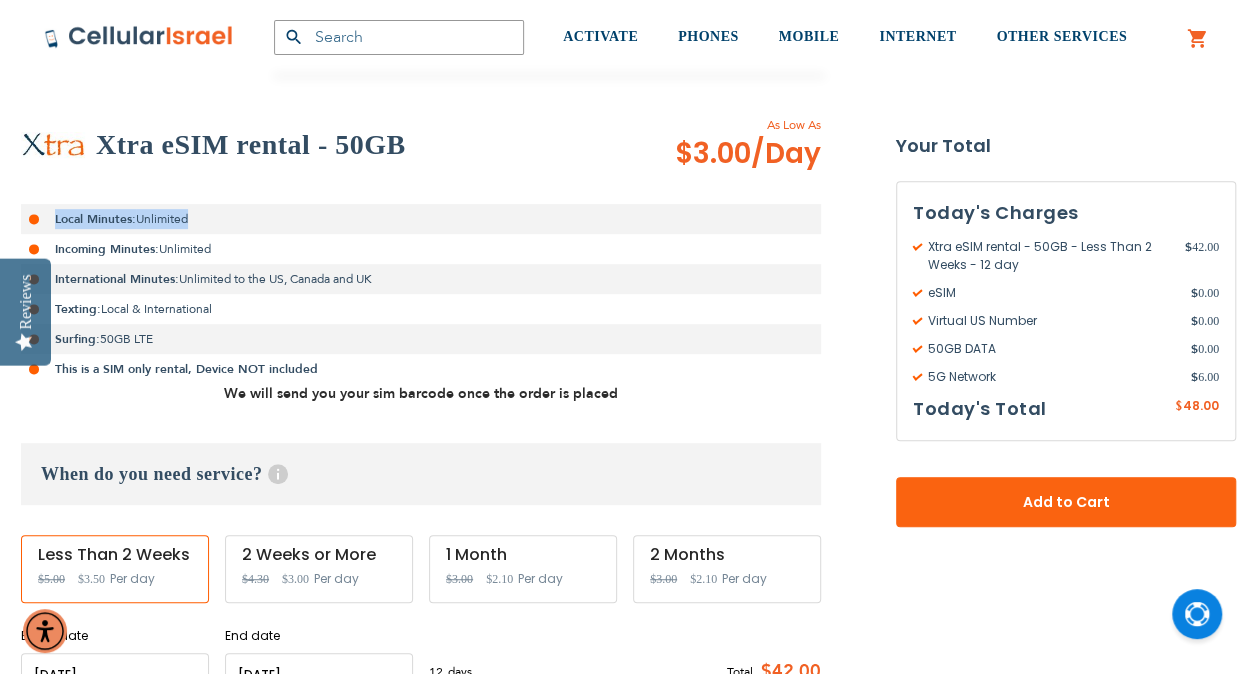 scroll, scrollTop: 338, scrollLeft: 0, axis: vertical 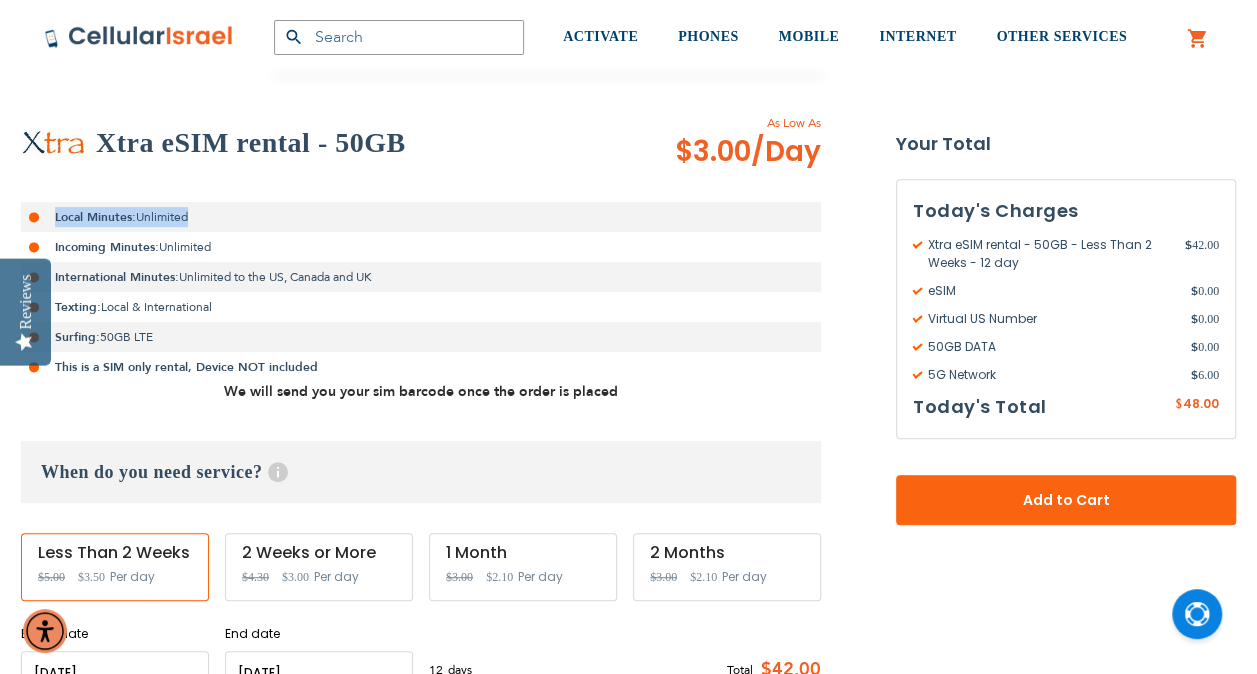 click on "Xtra eSIM rental - 50GB
As Low As
$3.00										 /Day
Local Minutes:  Unlimited
Incoming Minutes:  Unlimited
International Minutes:  Unlimited to the US, Canada and UK
Texting:  Local & International
Surfing:  50GB LTE
This is a SIM only rental, Device NOT included
We will send you your sim barcode once the order is placed
When do you need service?
Help
Service starts at 12 AM of the start date and ends at 11:59 PM of the end date.
For long term plans see  here.
Less Than 2 Weeks
Special Price
$3.50
Regular Price
$5.00" at bounding box center (421, 404) 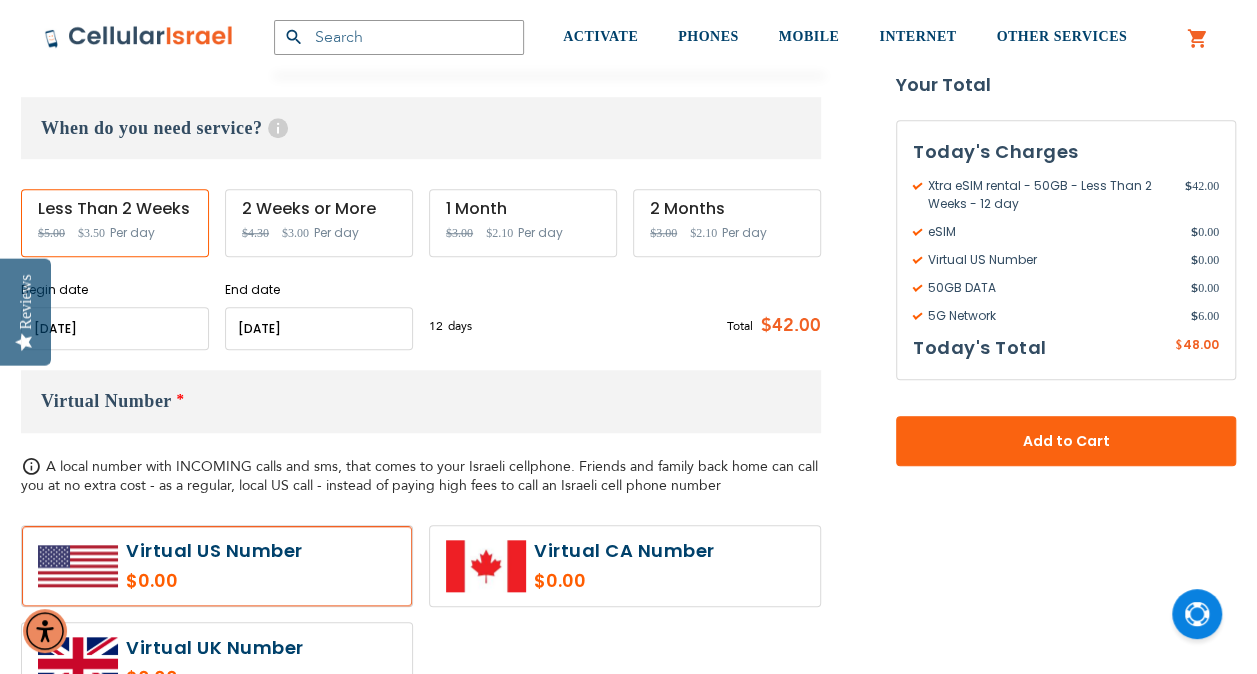 scroll, scrollTop: 680, scrollLeft: 0, axis: vertical 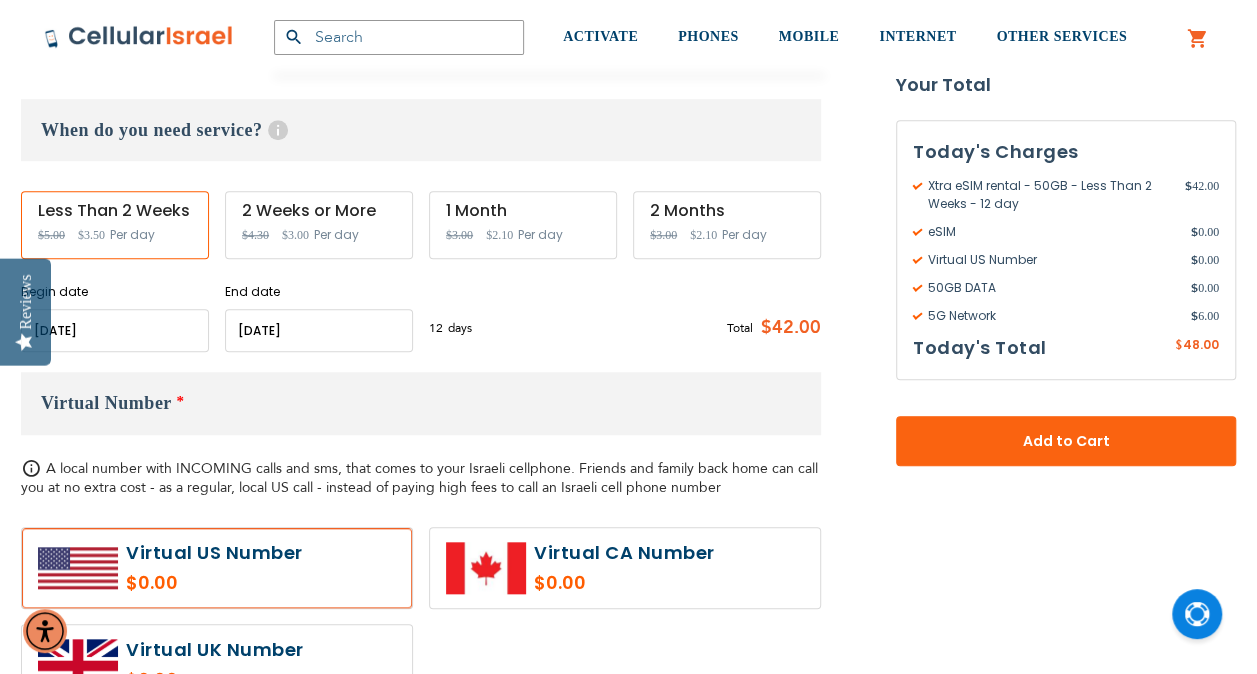 drag, startPoint x: 257, startPoint y: 123, endPoint x: 222, endPoint y: 112, distance: 36.687874 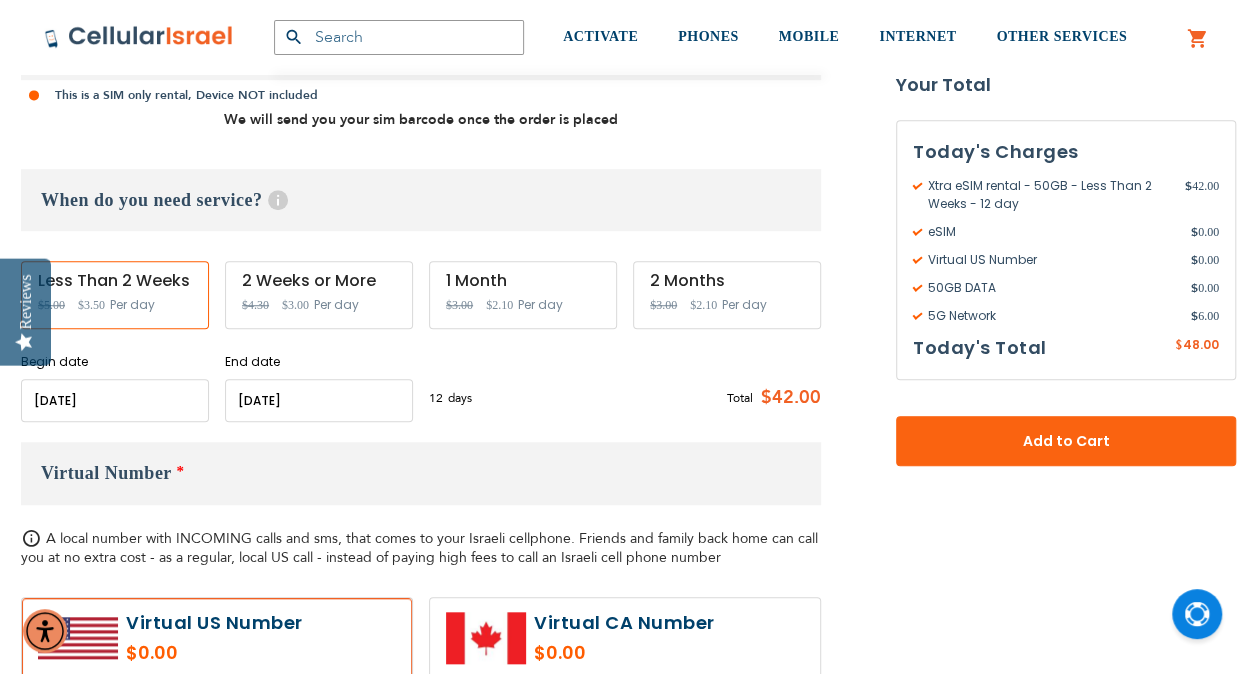 scroll, scrollTop: 612, scrollLeft: 0, axis: vertical 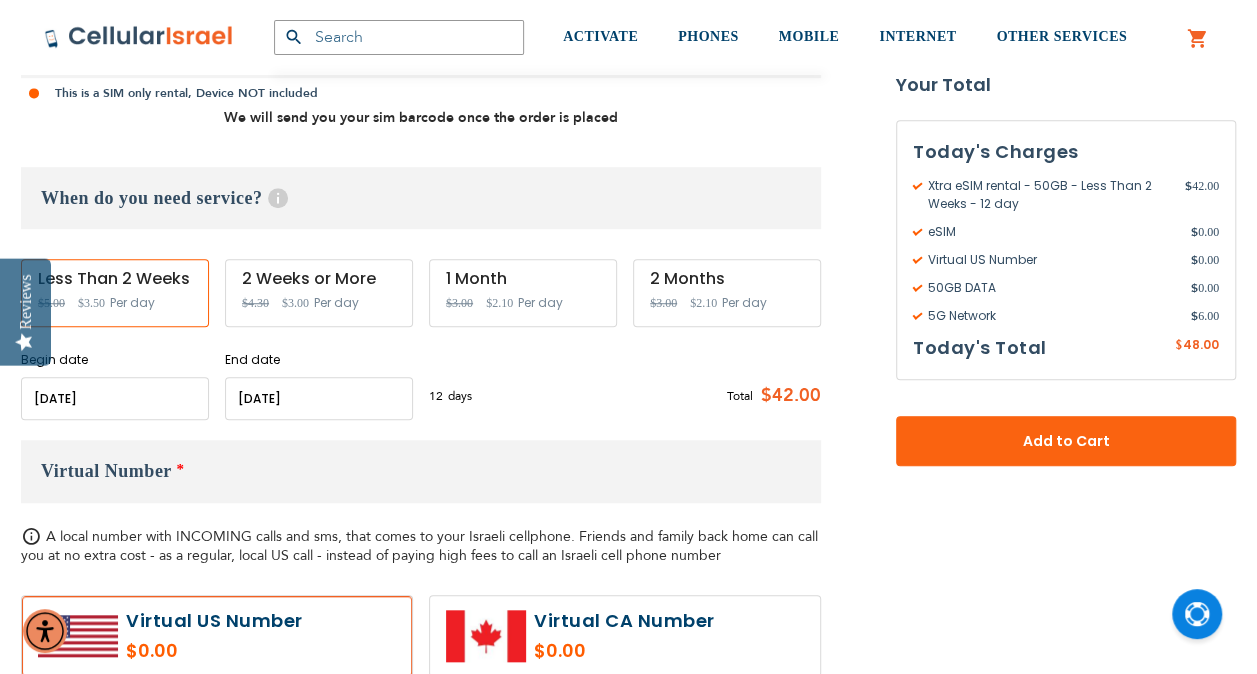 click on "We will send you your sim barcode once the order is placed" at bounding box center (421, 117) 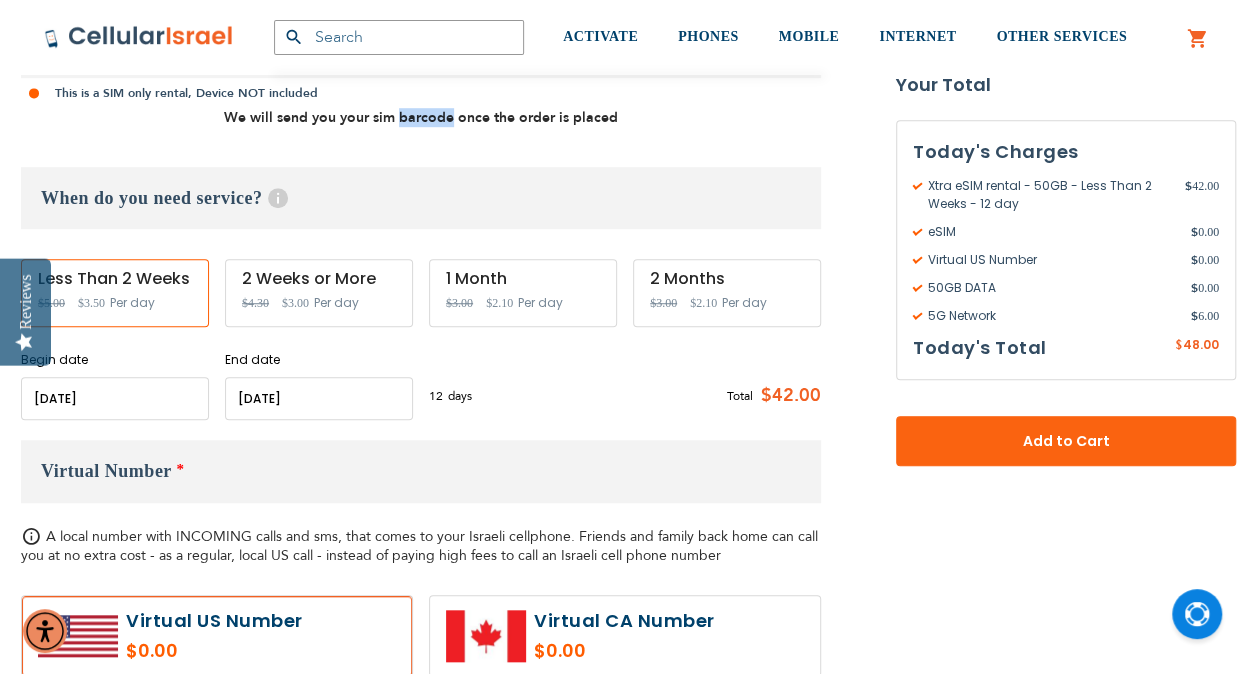 click on "We will send you your sim barcode once the order is placed" at bounding box center (421, 117) 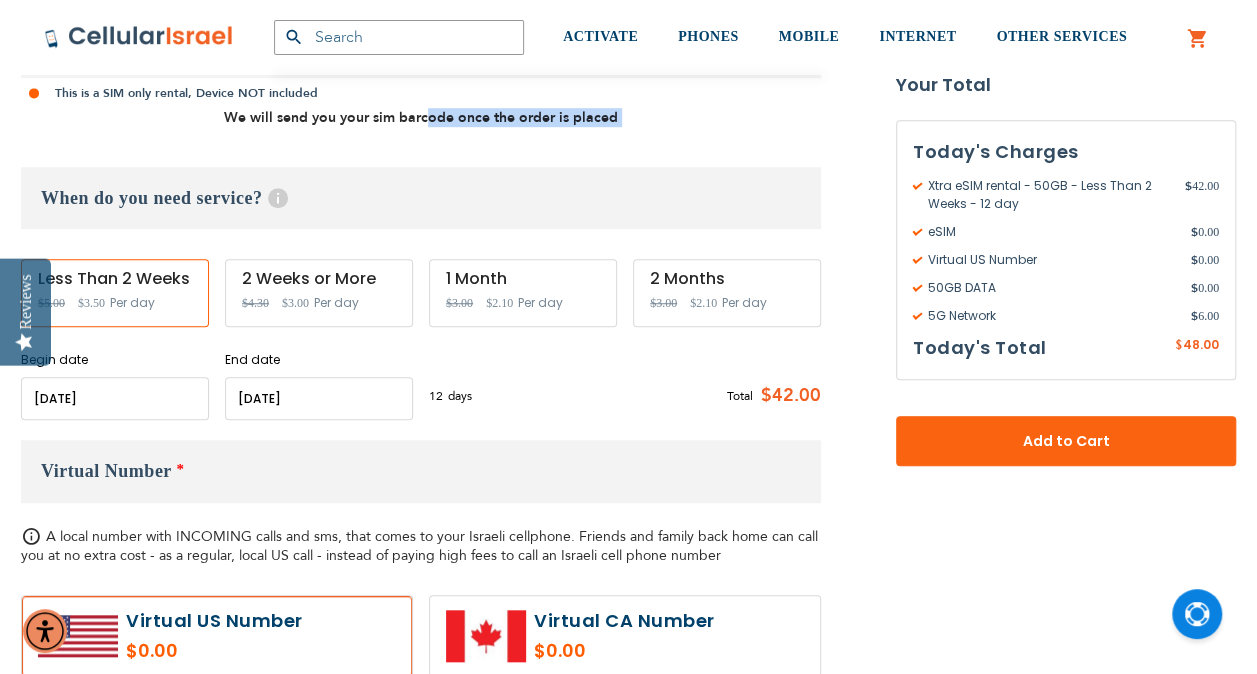 click on "We will send you your sim barcode once the order is placed" at bounding box center (421, 117) 